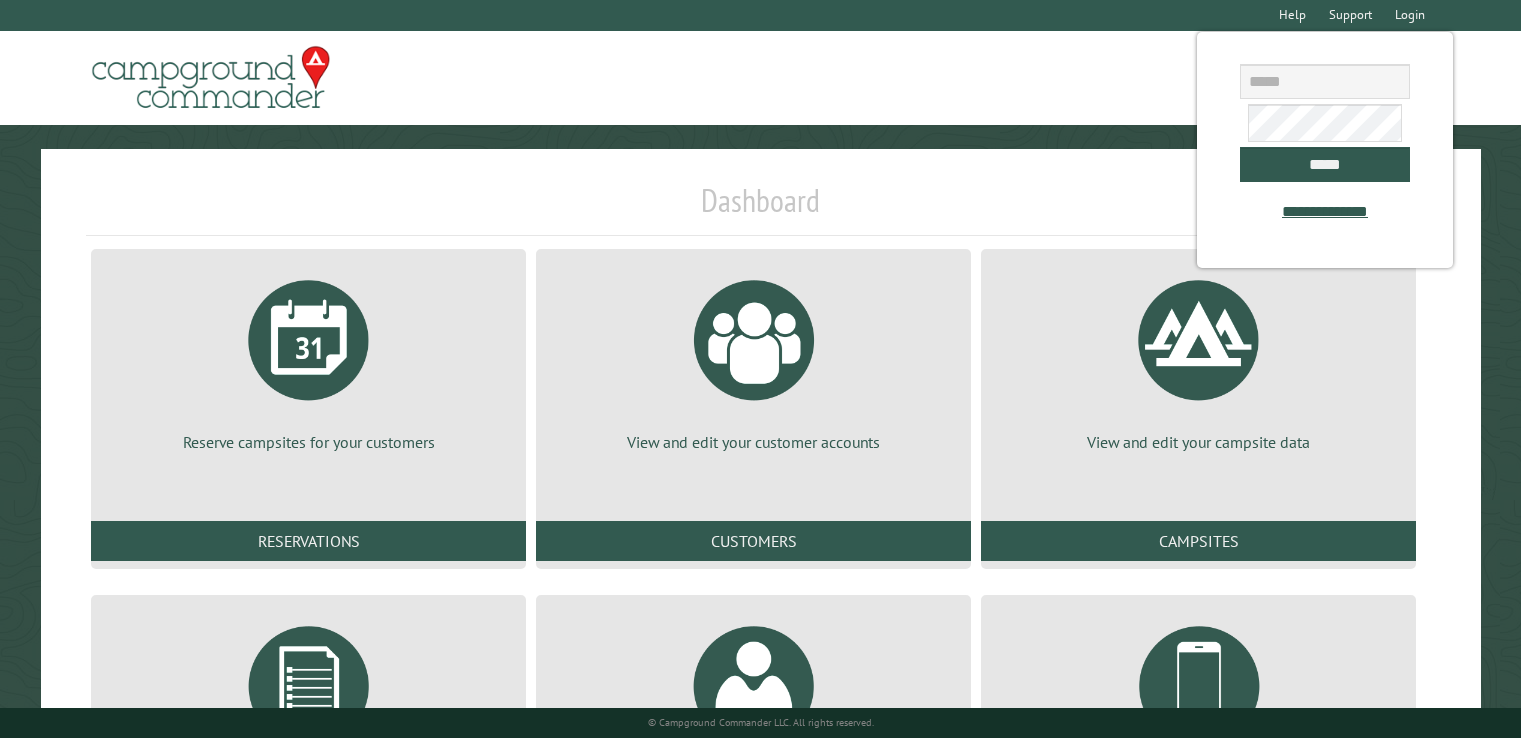 scroll, scrollTop: 0, scrollLeft: 0, axis: both 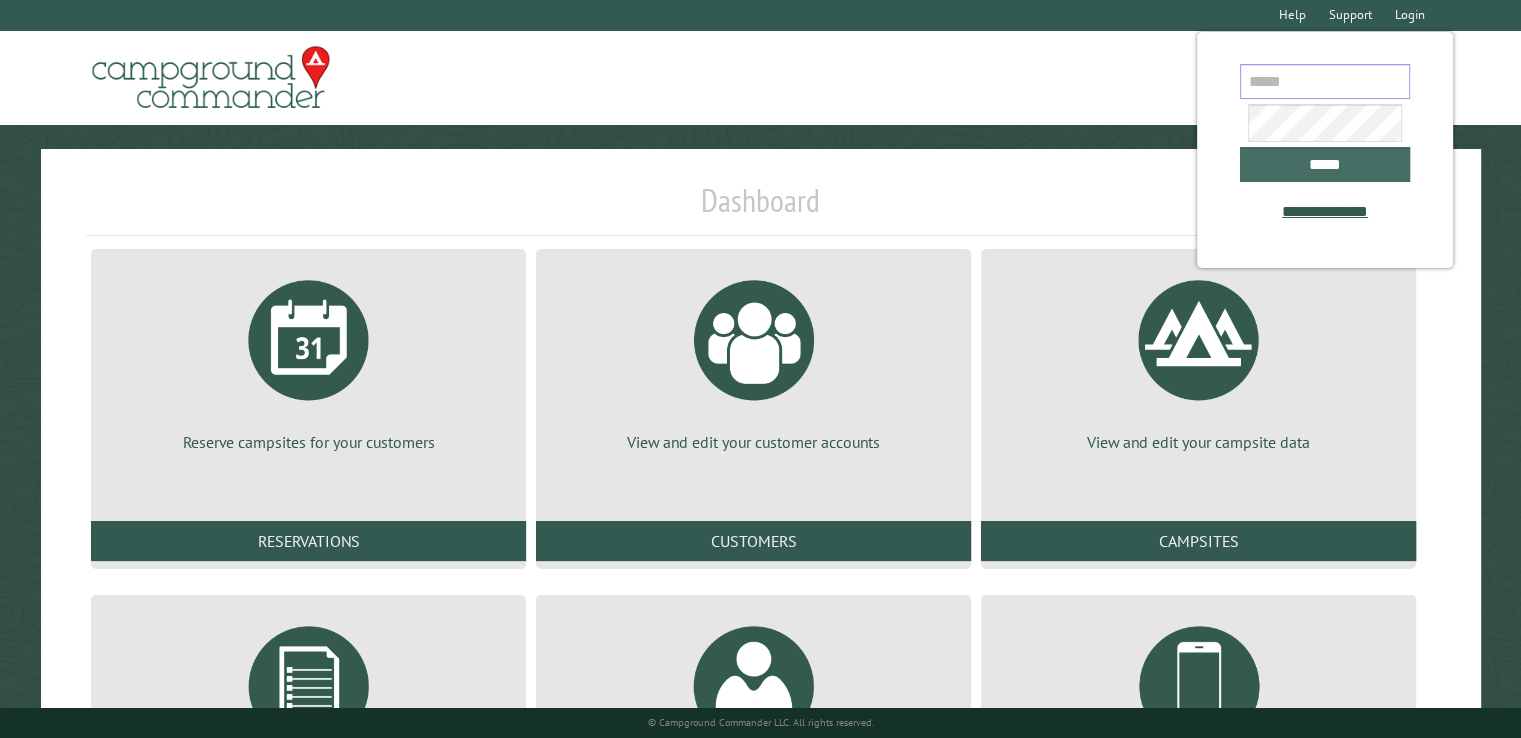type on "**********" 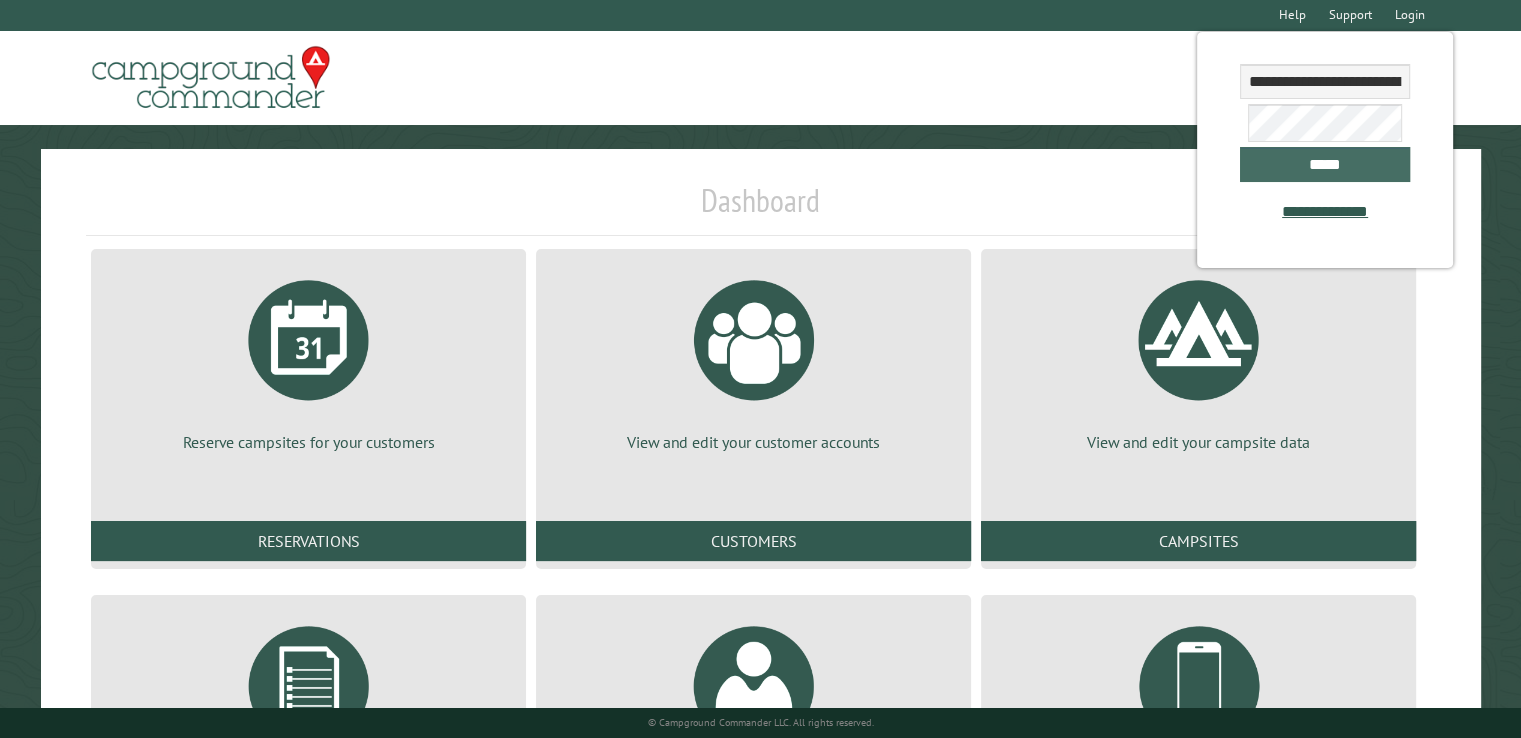 click on "*****" at bounding box center (1325, 164) 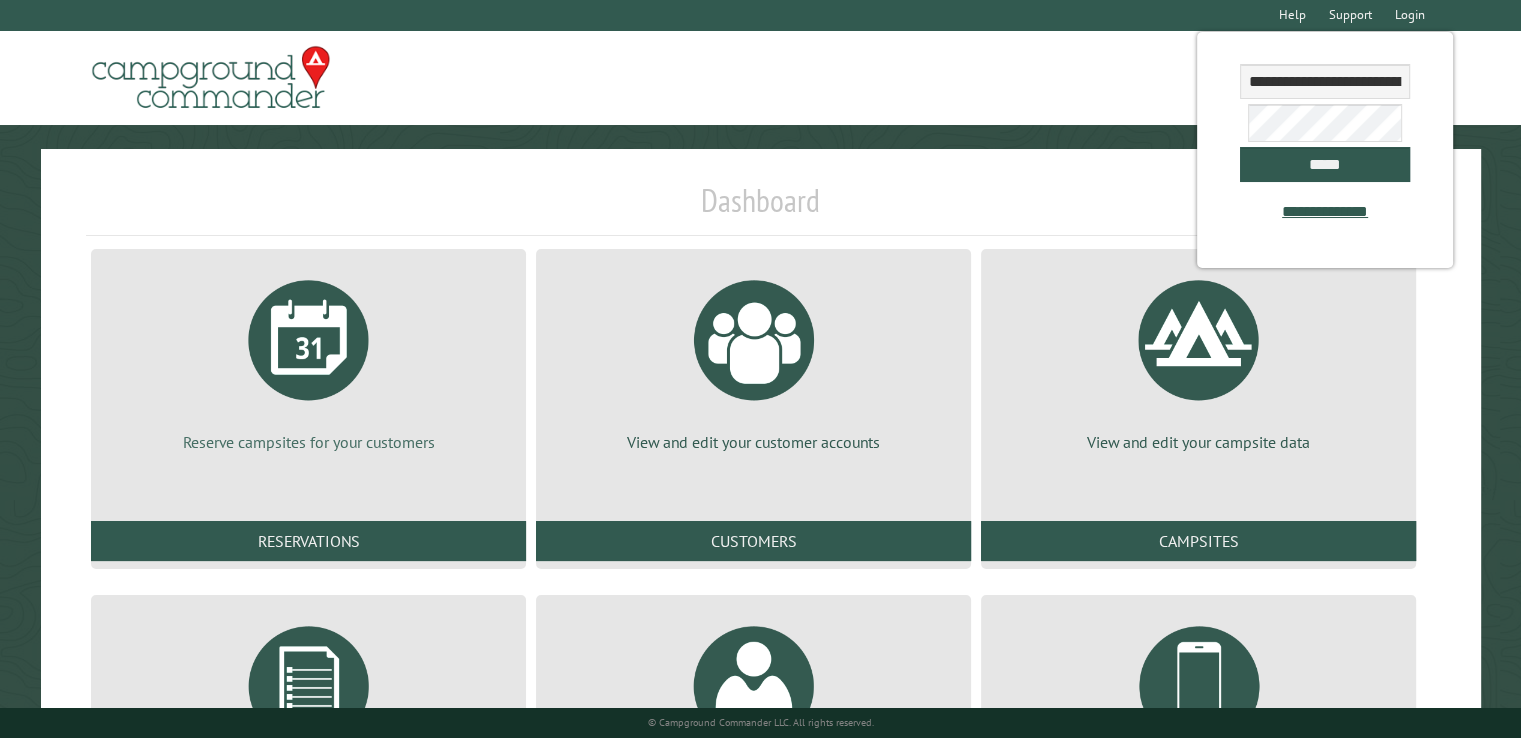 click at bounding box center (309, 340) 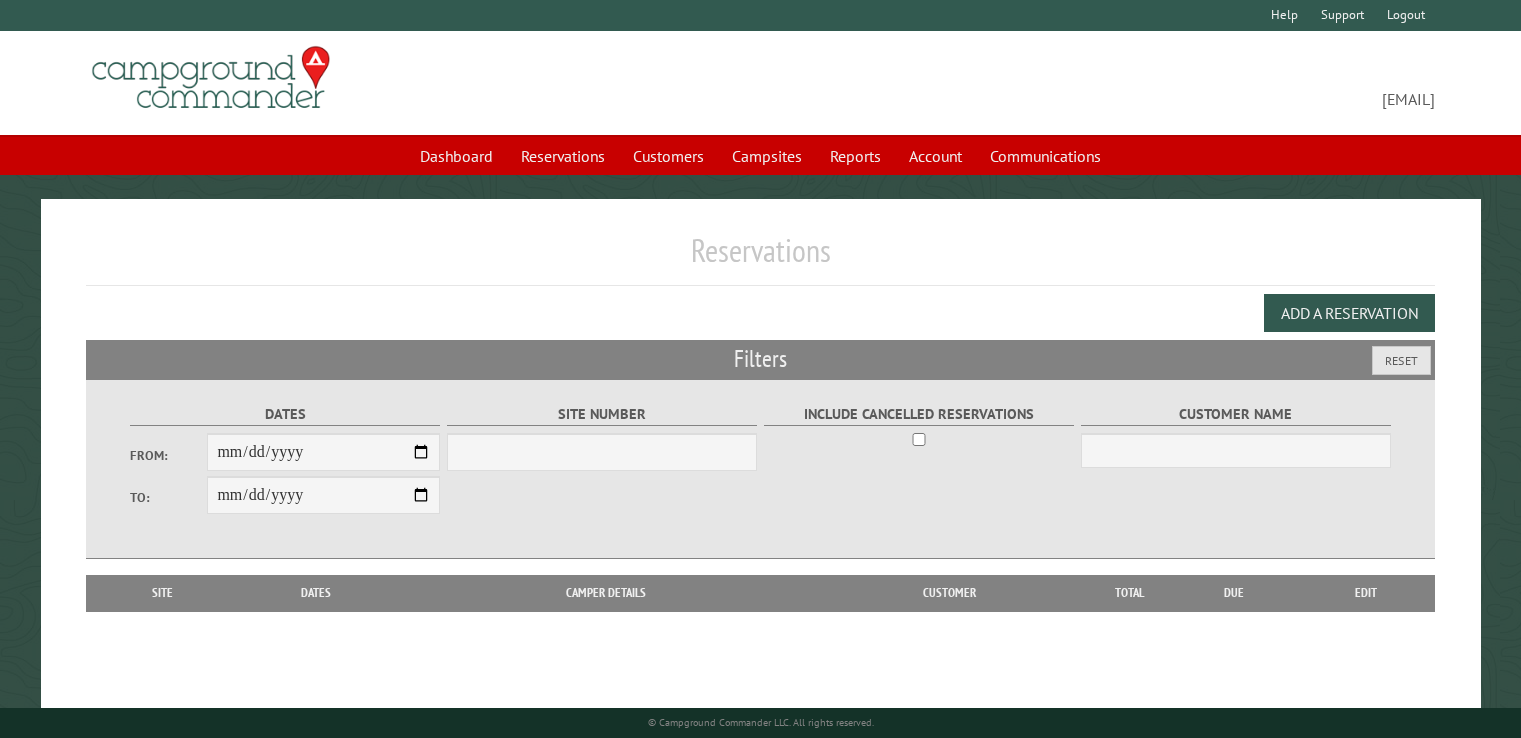 scroll, scrollTop: 0, scrollLeft: 0, axis: both 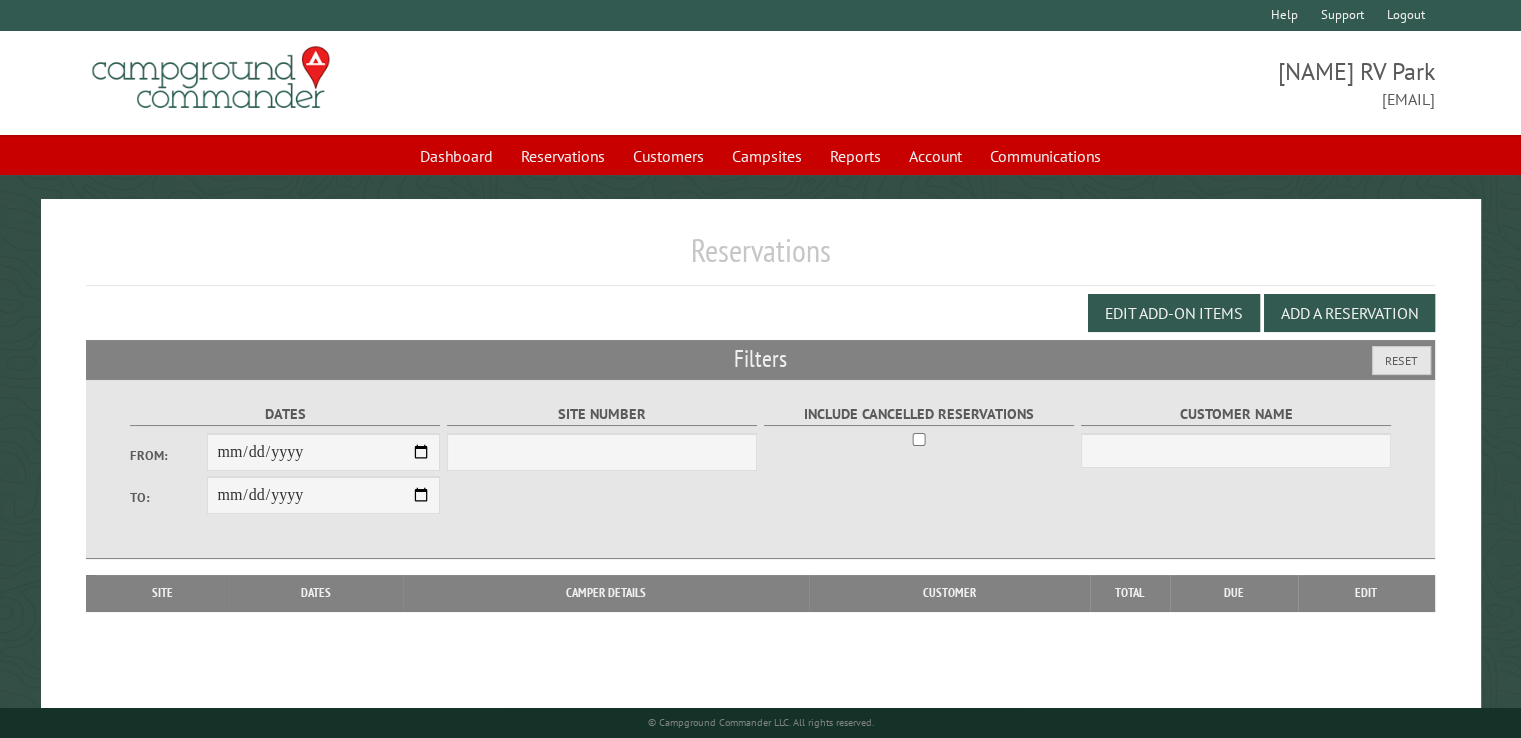 select on "***" 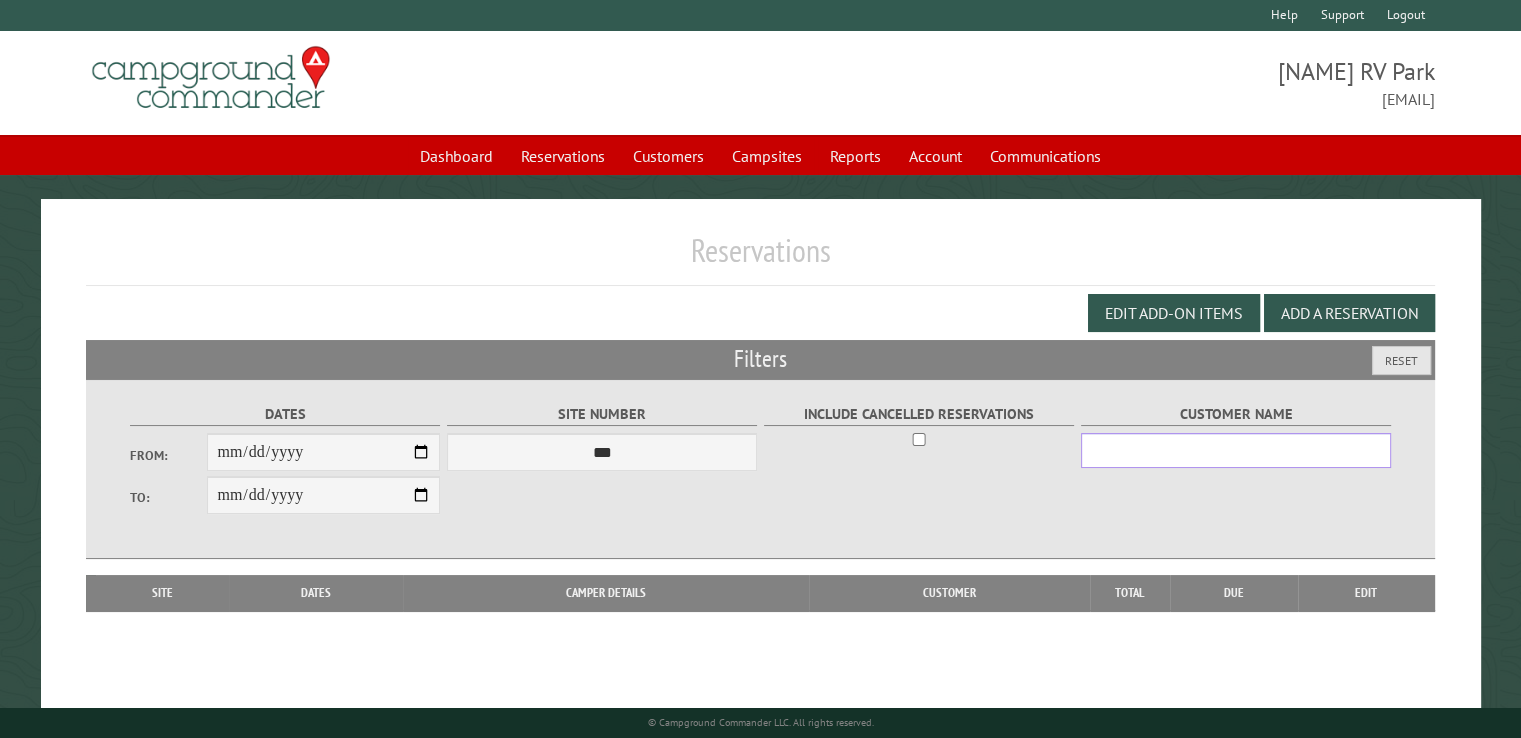 click on "Customer Name" at bounding box center (1236, 450) 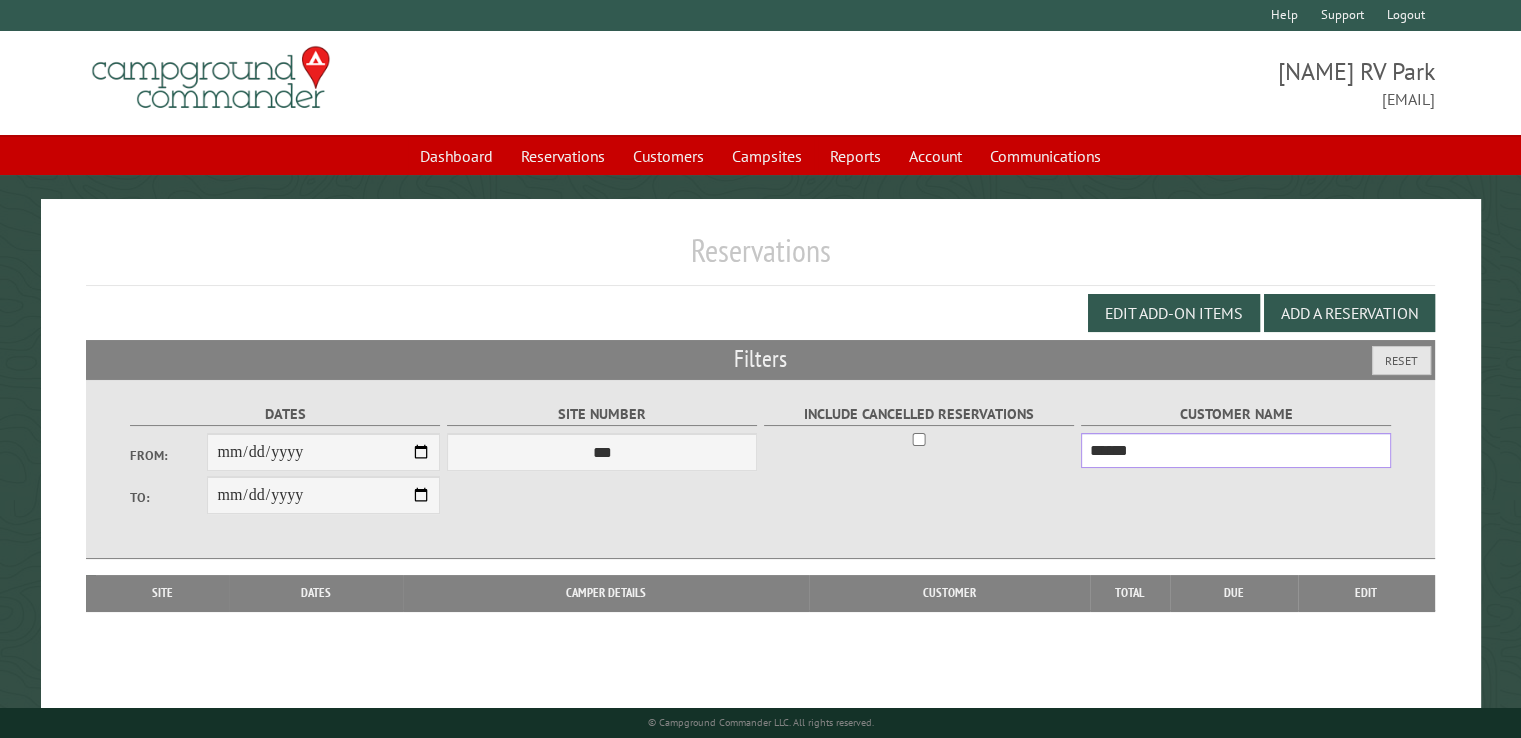 type on "******" 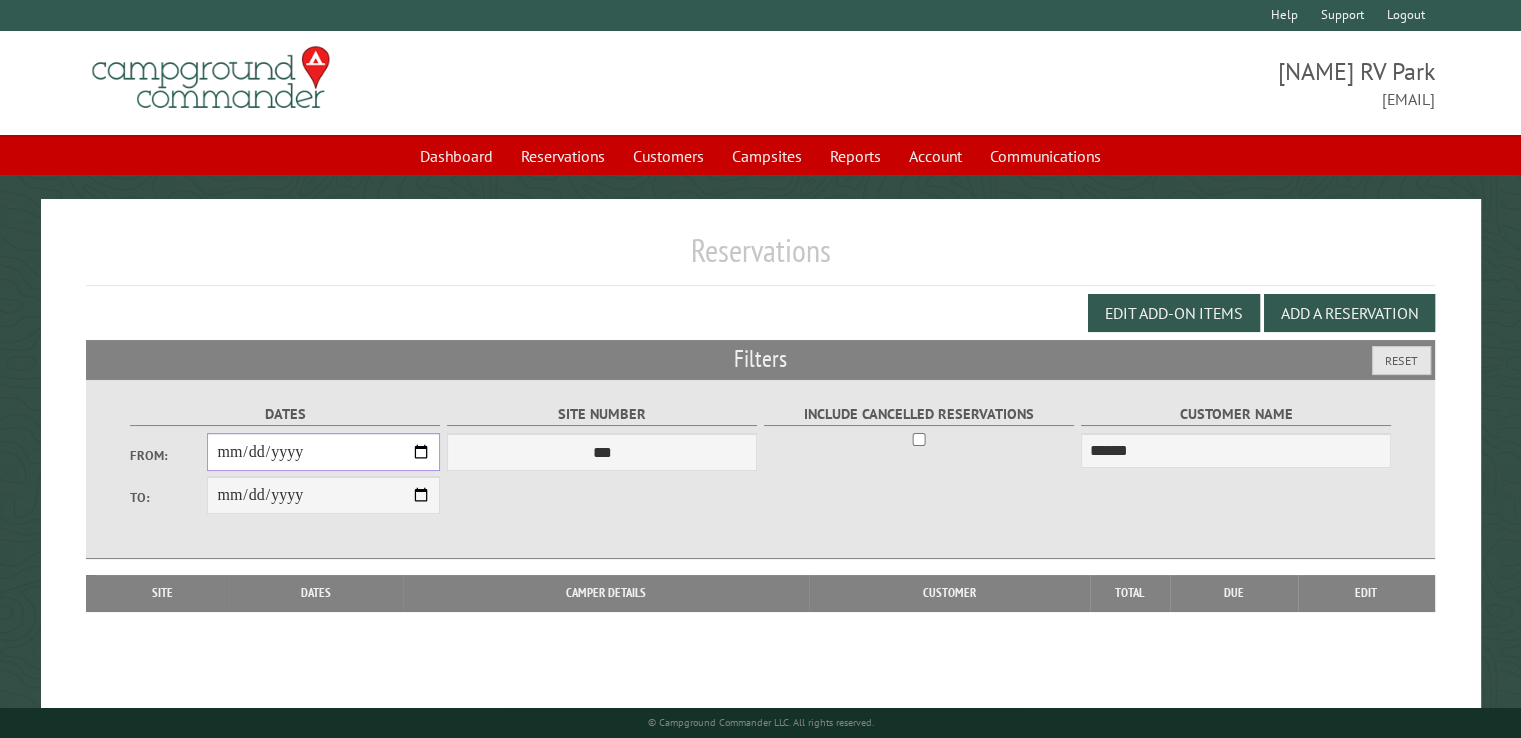 click on "From:" at bounding box center (323, 452) 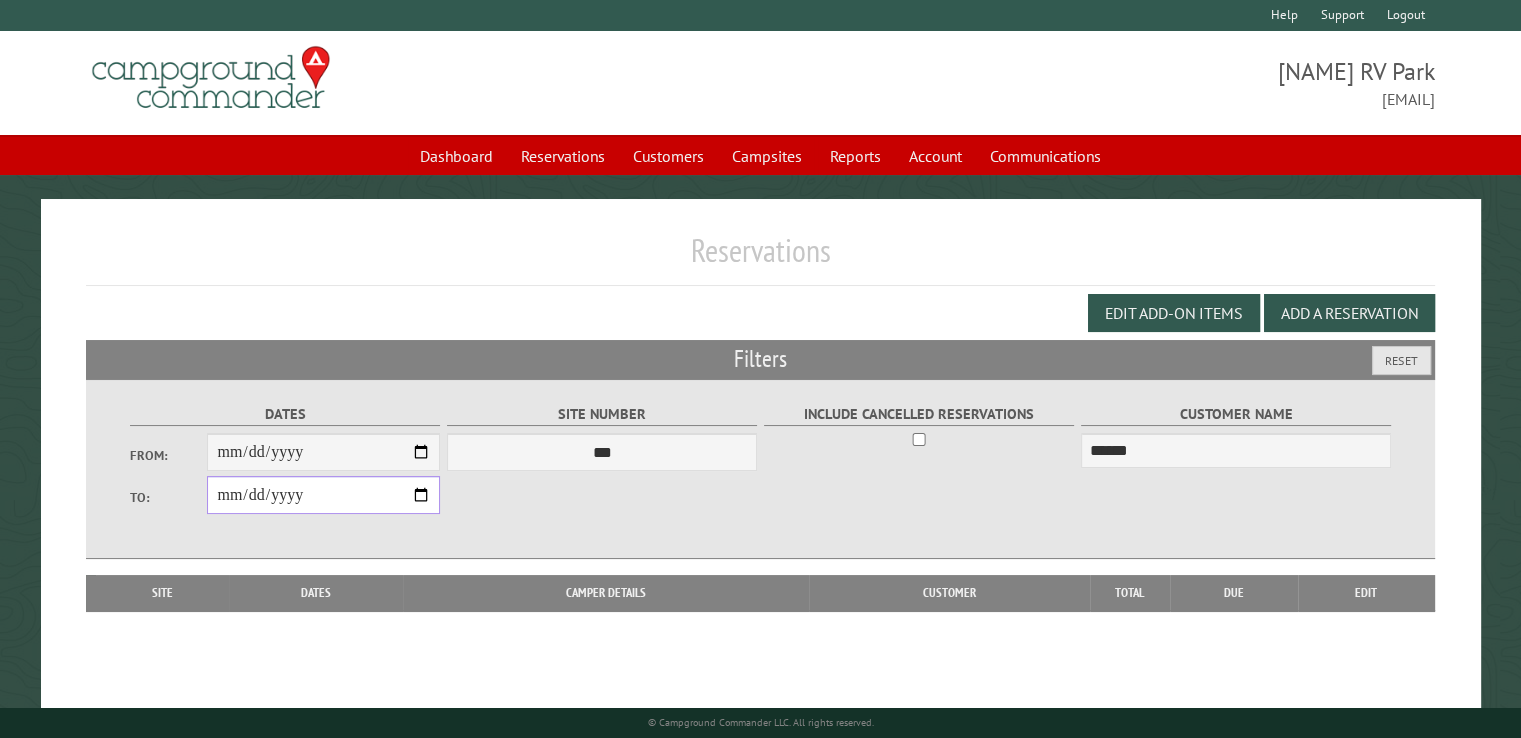 click on "**********" at bounding box center [323, 495] 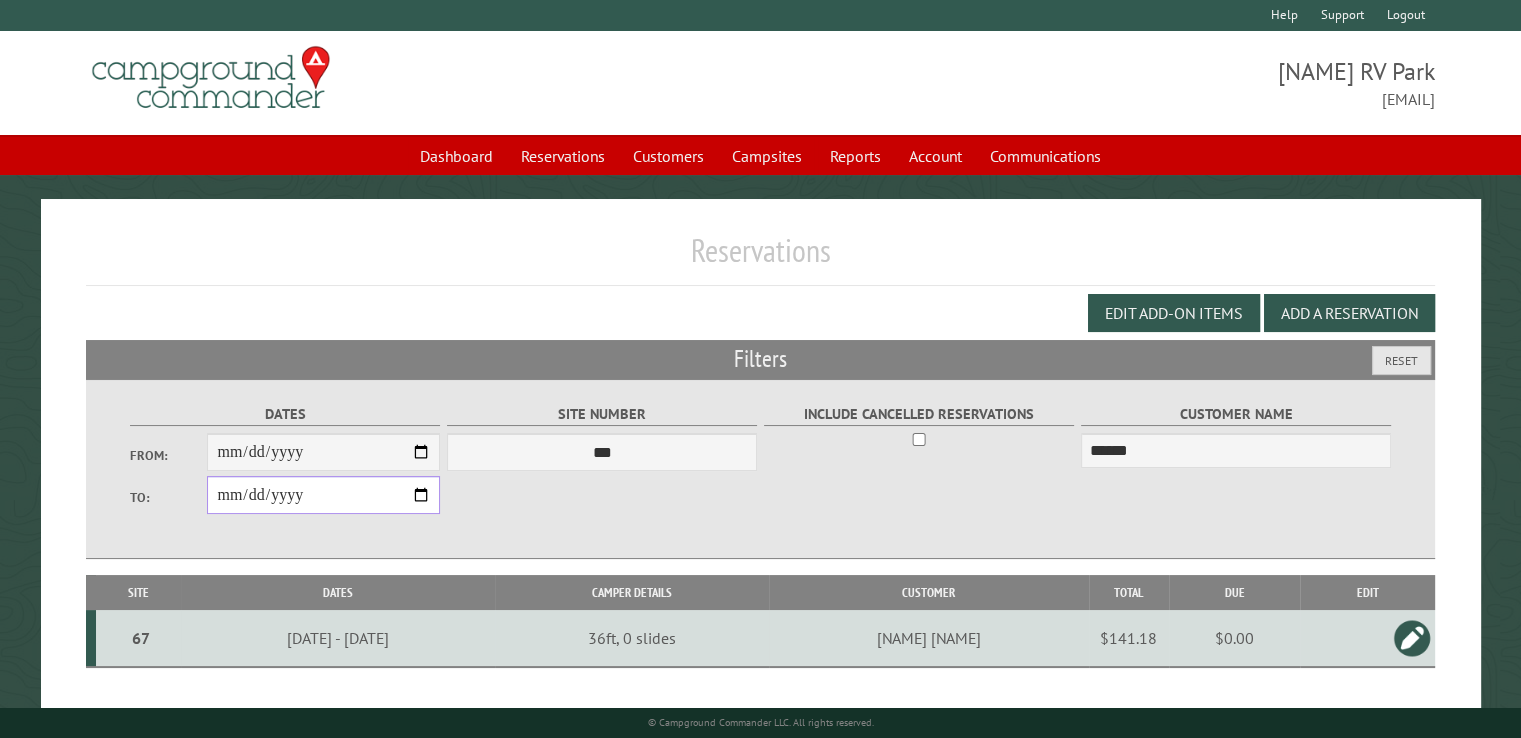 type on "**********" 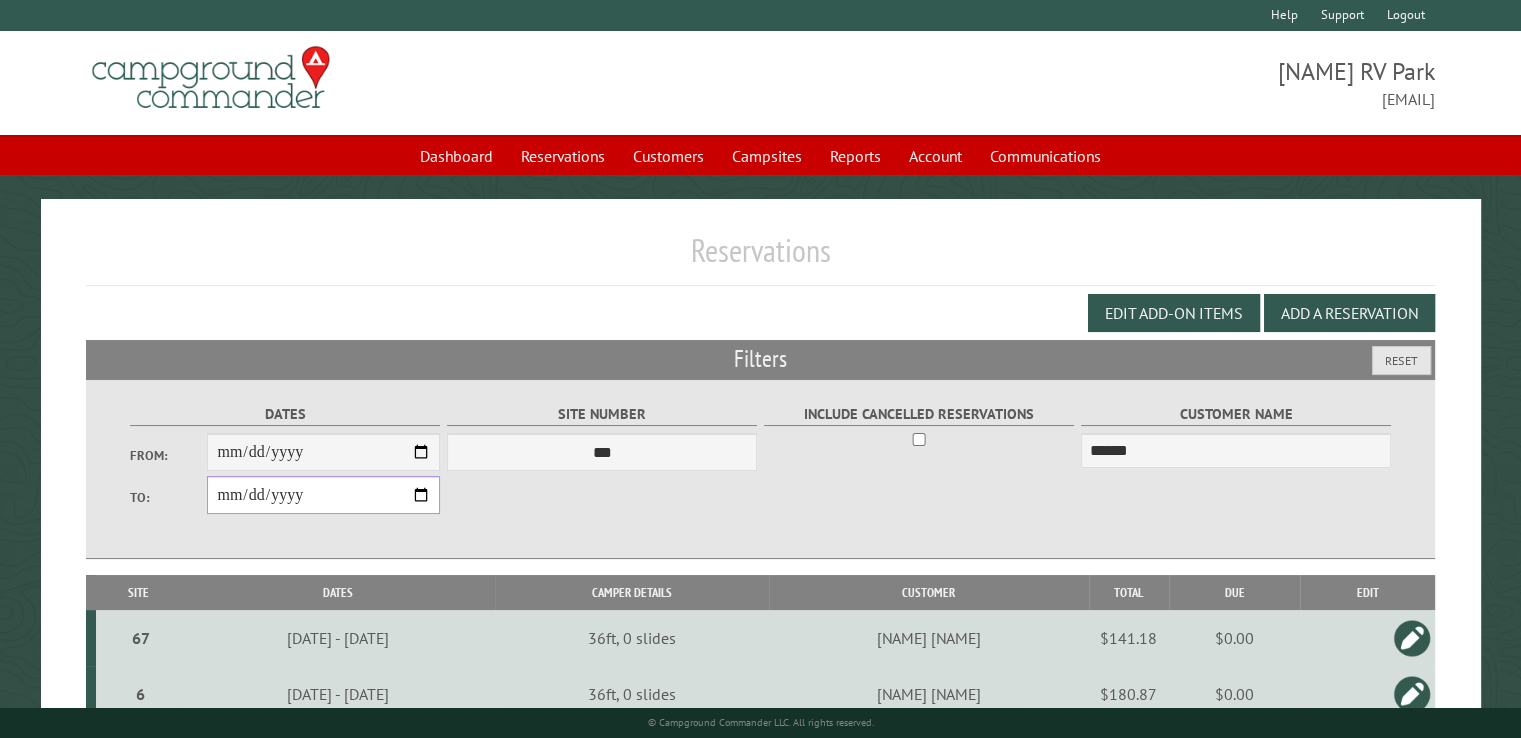 scroll, scrollTop: 99, scrollLeft: 0, axis: vertical 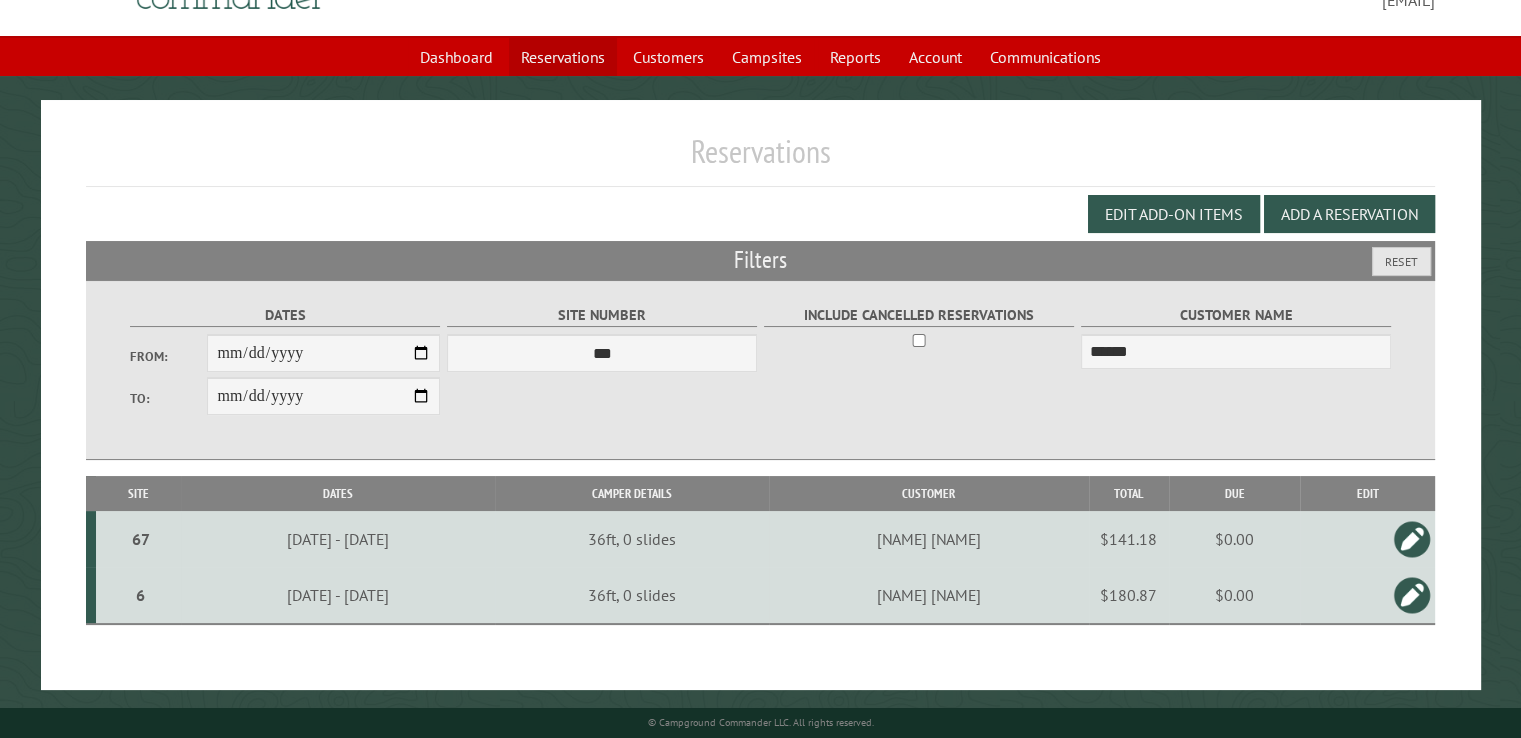 click on "Reservations" at bounding box center [563, 57] 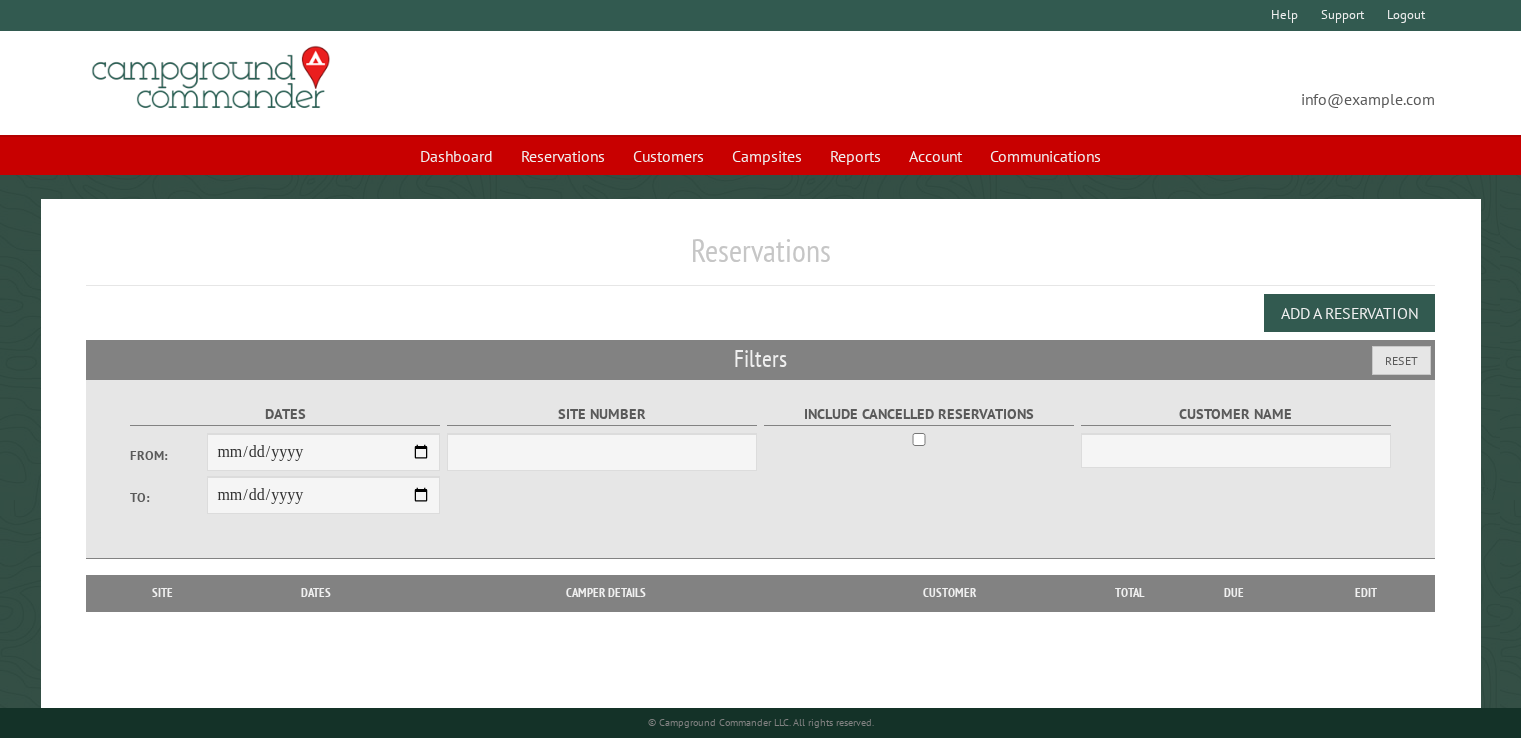 scroll, scrollTop: 0, scrollLeft: 0, axis: both 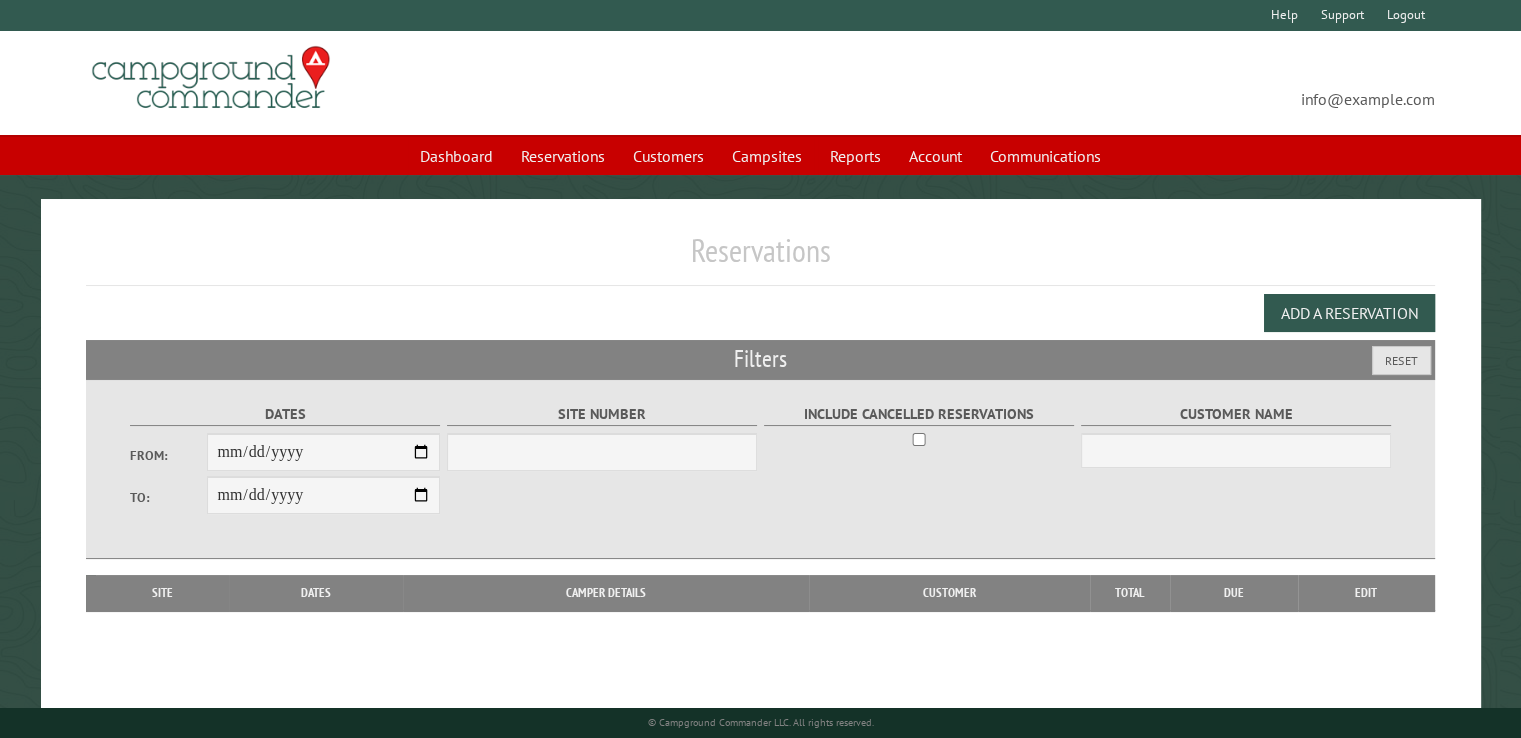 select on "***" 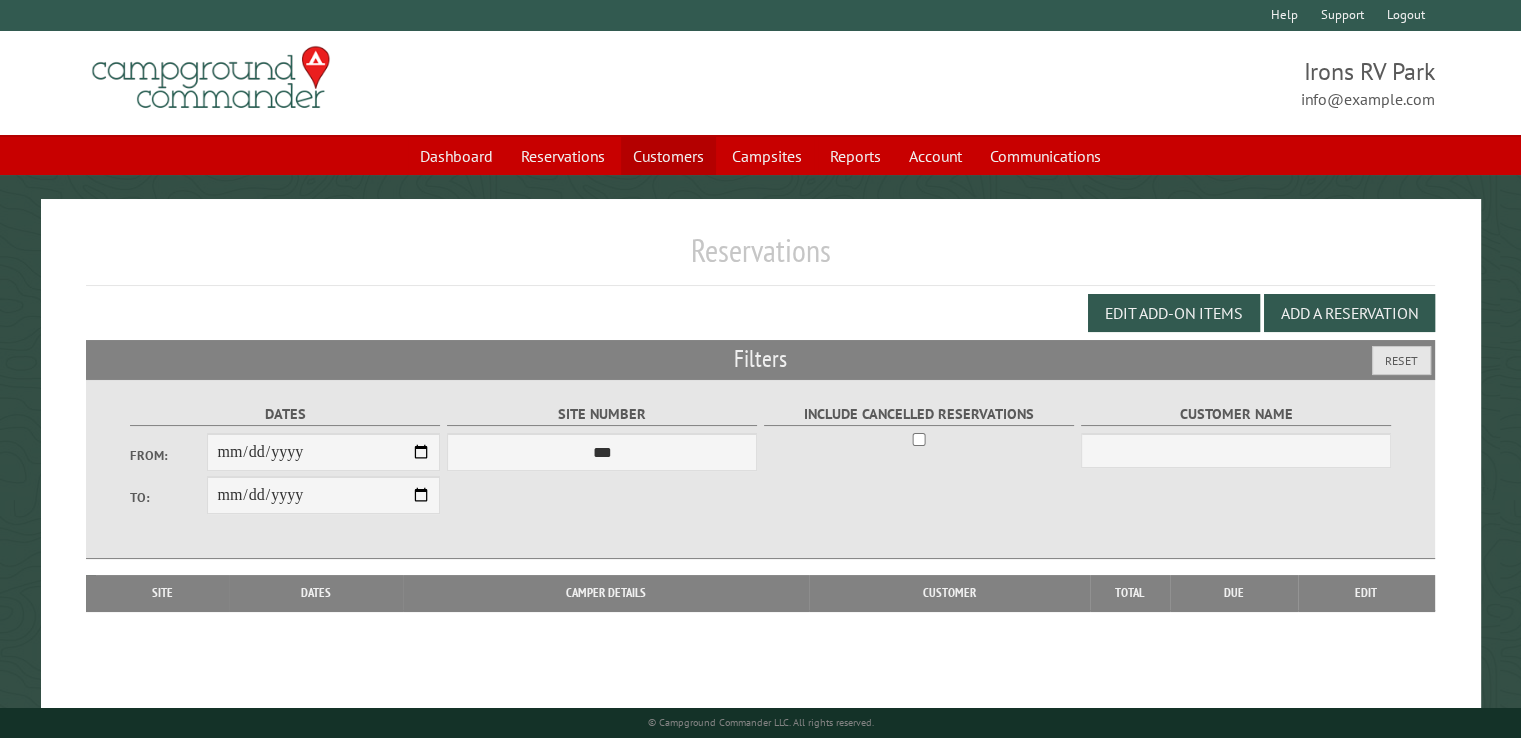 click on "Customers" at bounding box center [668, 156] 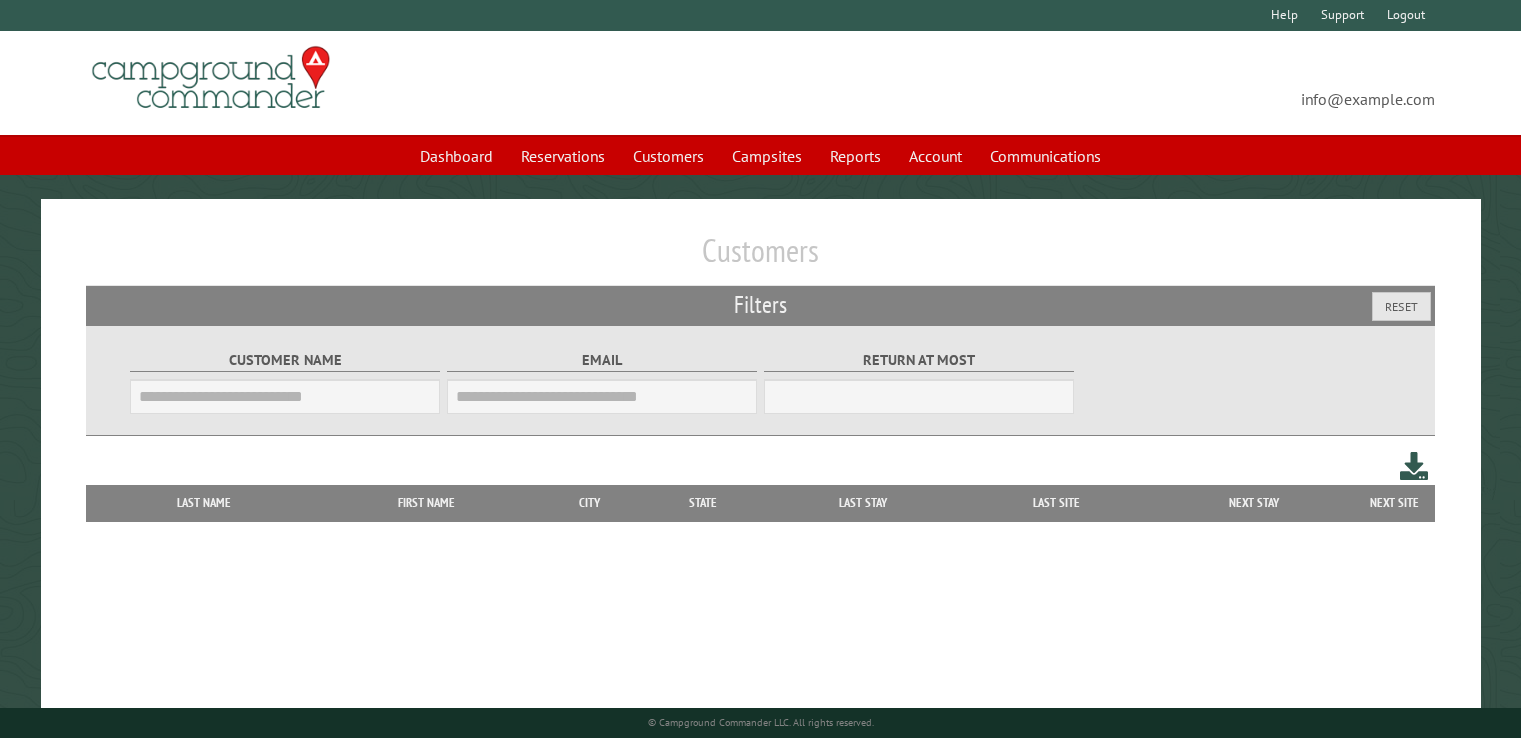 scroll, scrollTop: 0, scrollLeft: 0, axis: both 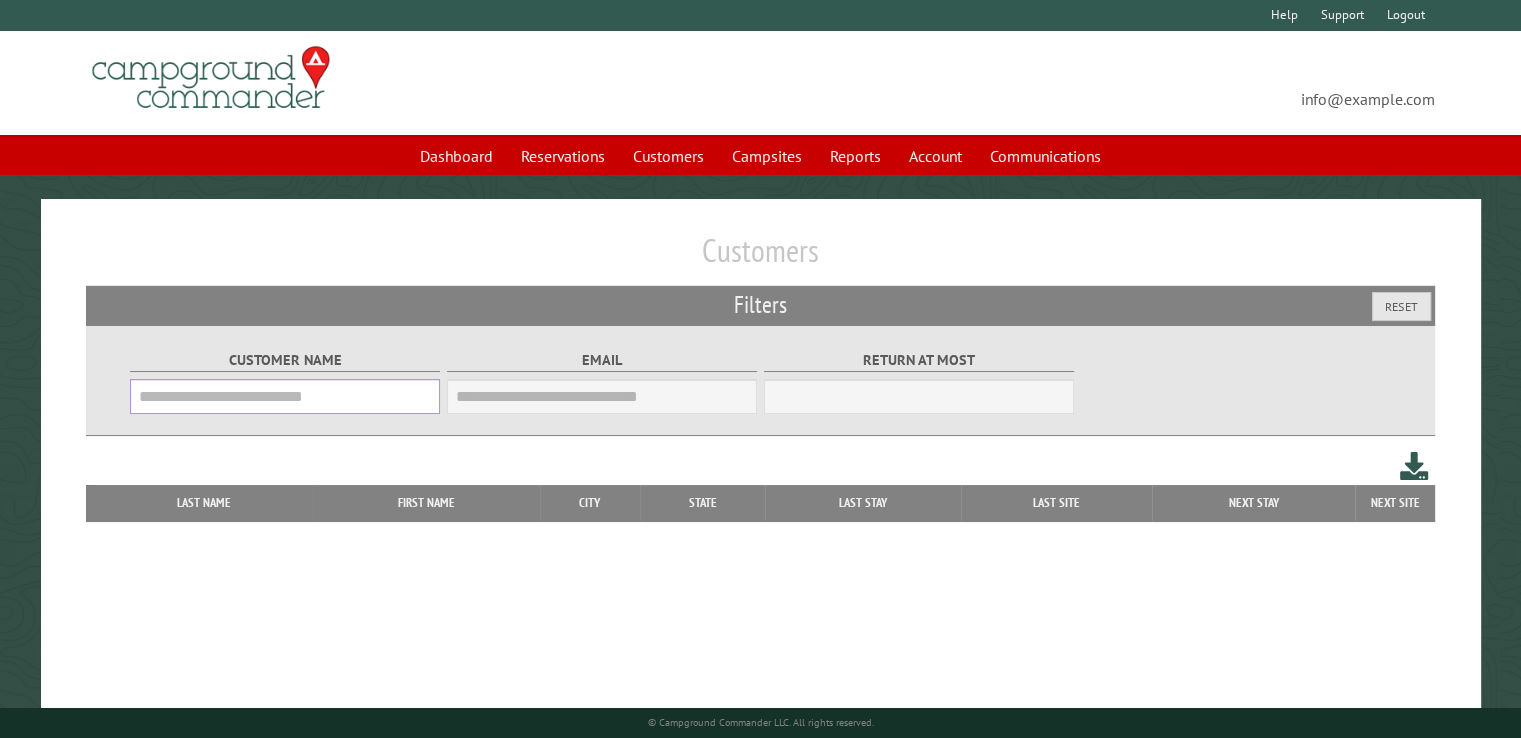 click on "Customer Name" at bounding box center (285, 396) 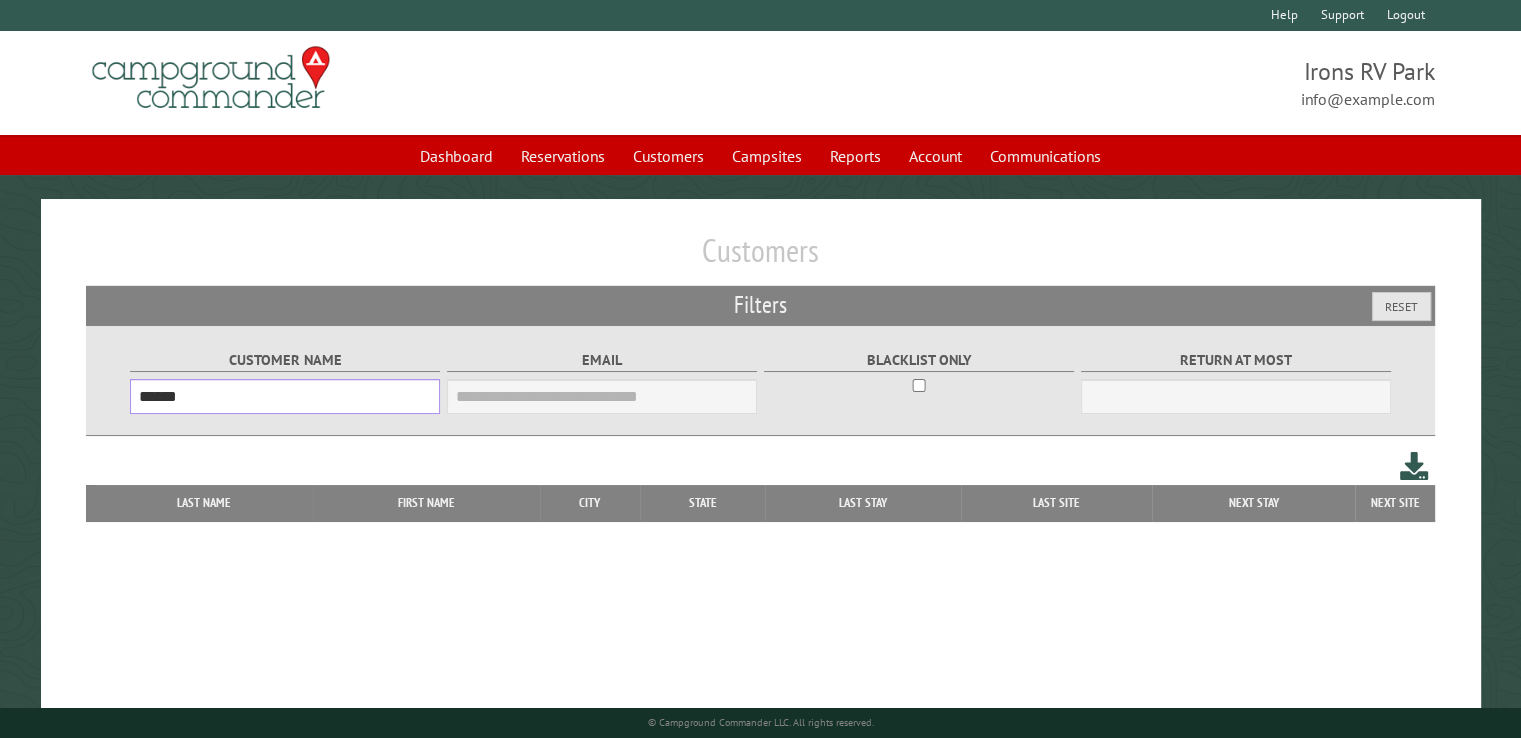 type on "******" 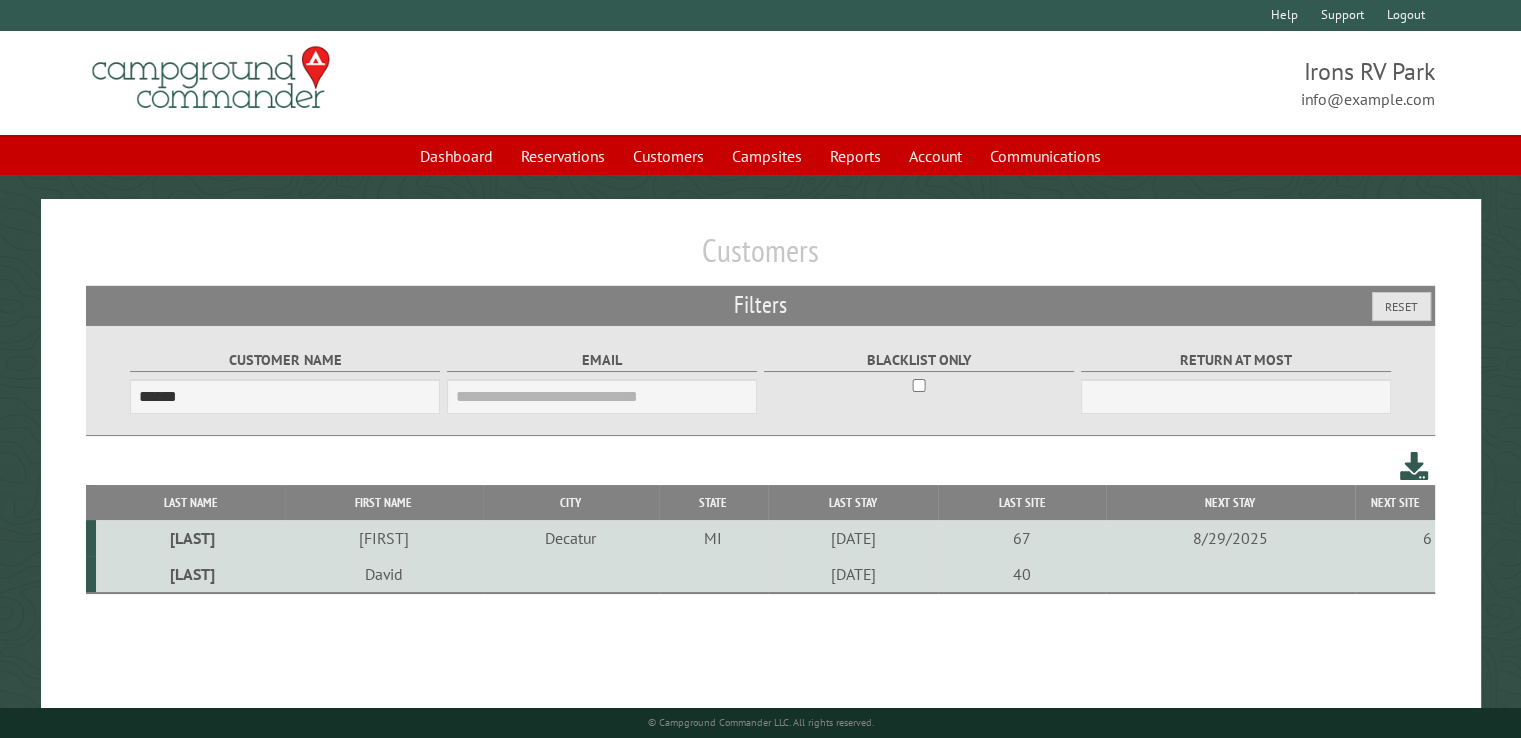 click on "Wright" at bounding box center [190, 538] 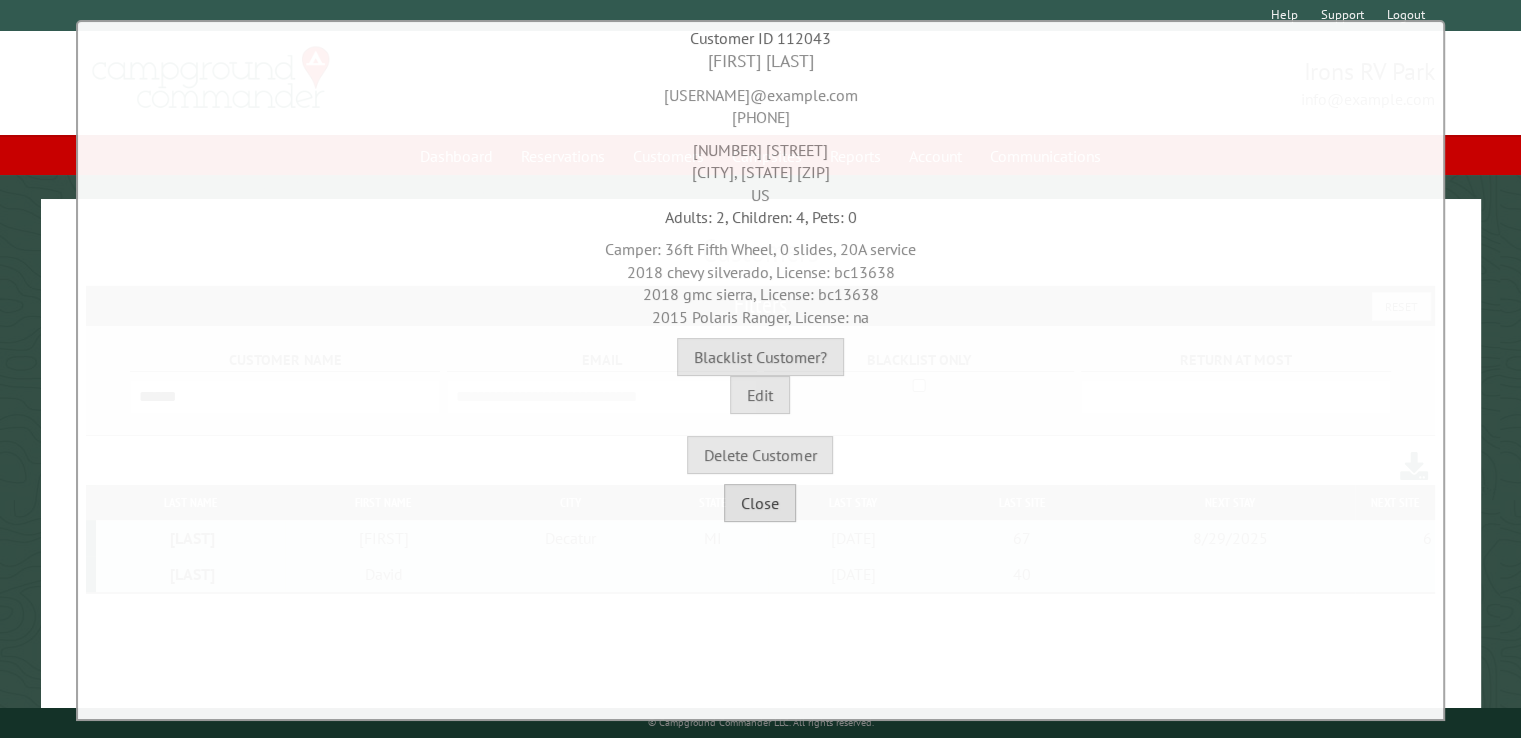 click on "Close" at bounding box center [760, 503] 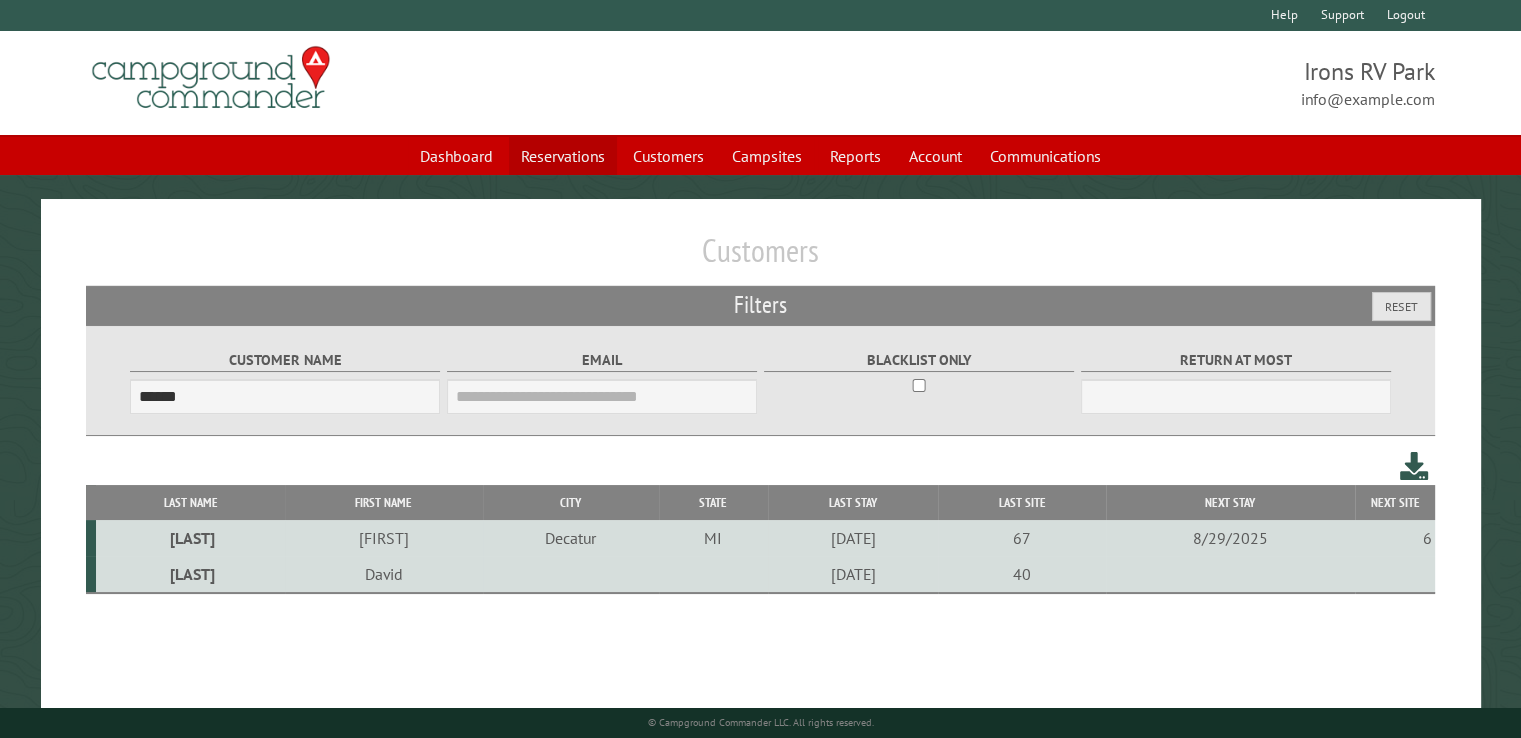 click on "Reservations" at bounding box center (563, 156) 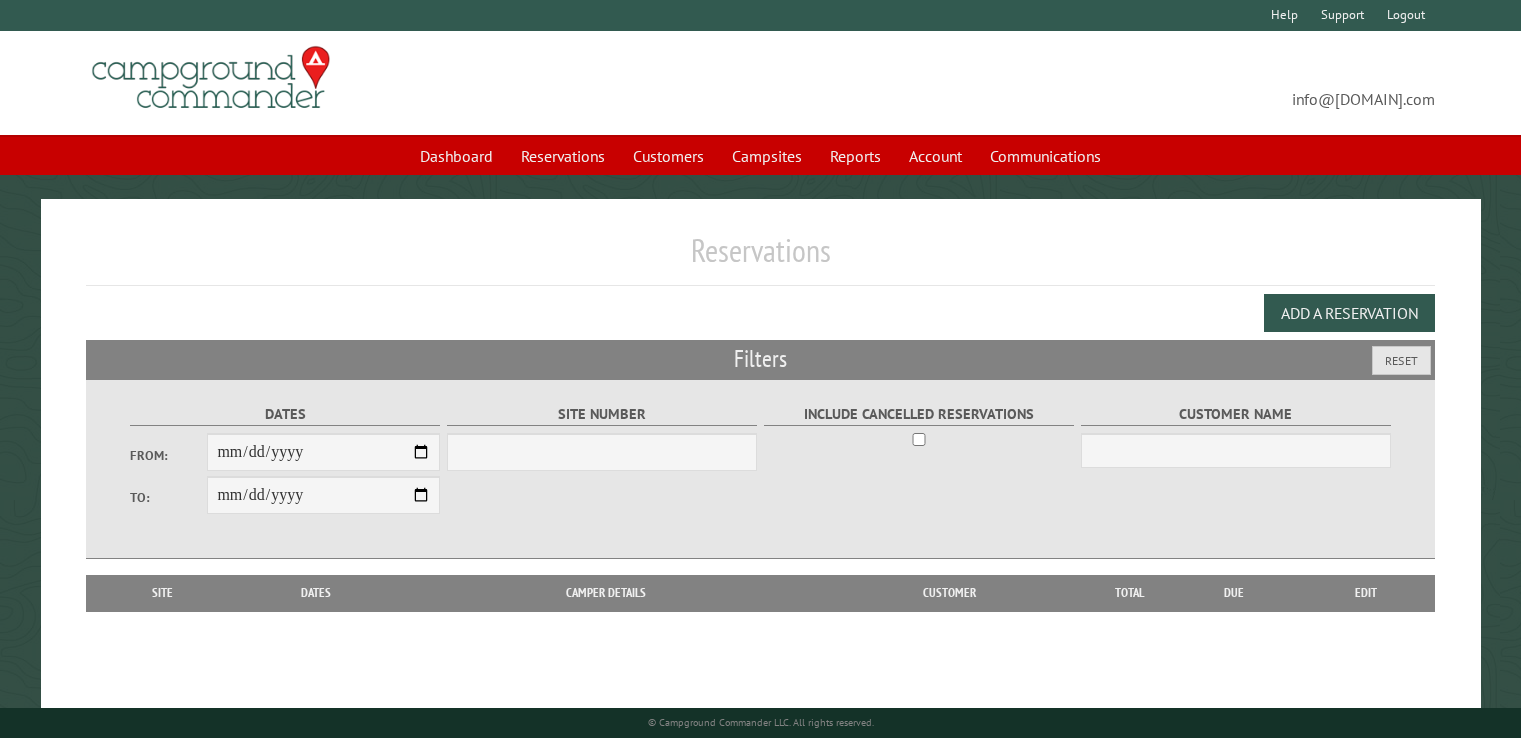 scroll, scrollTop: 0, scrollLeft: 0, axis: both 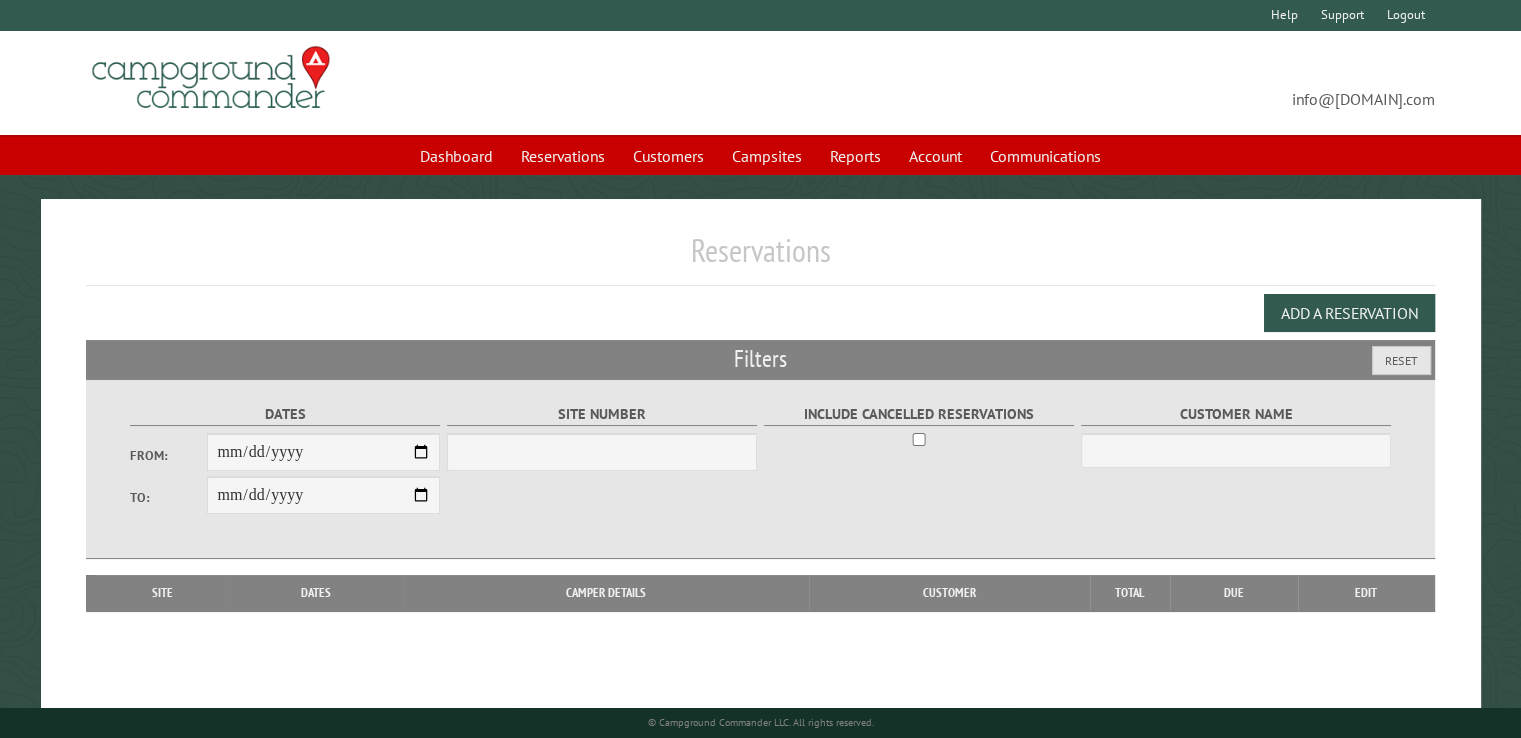select on "***" 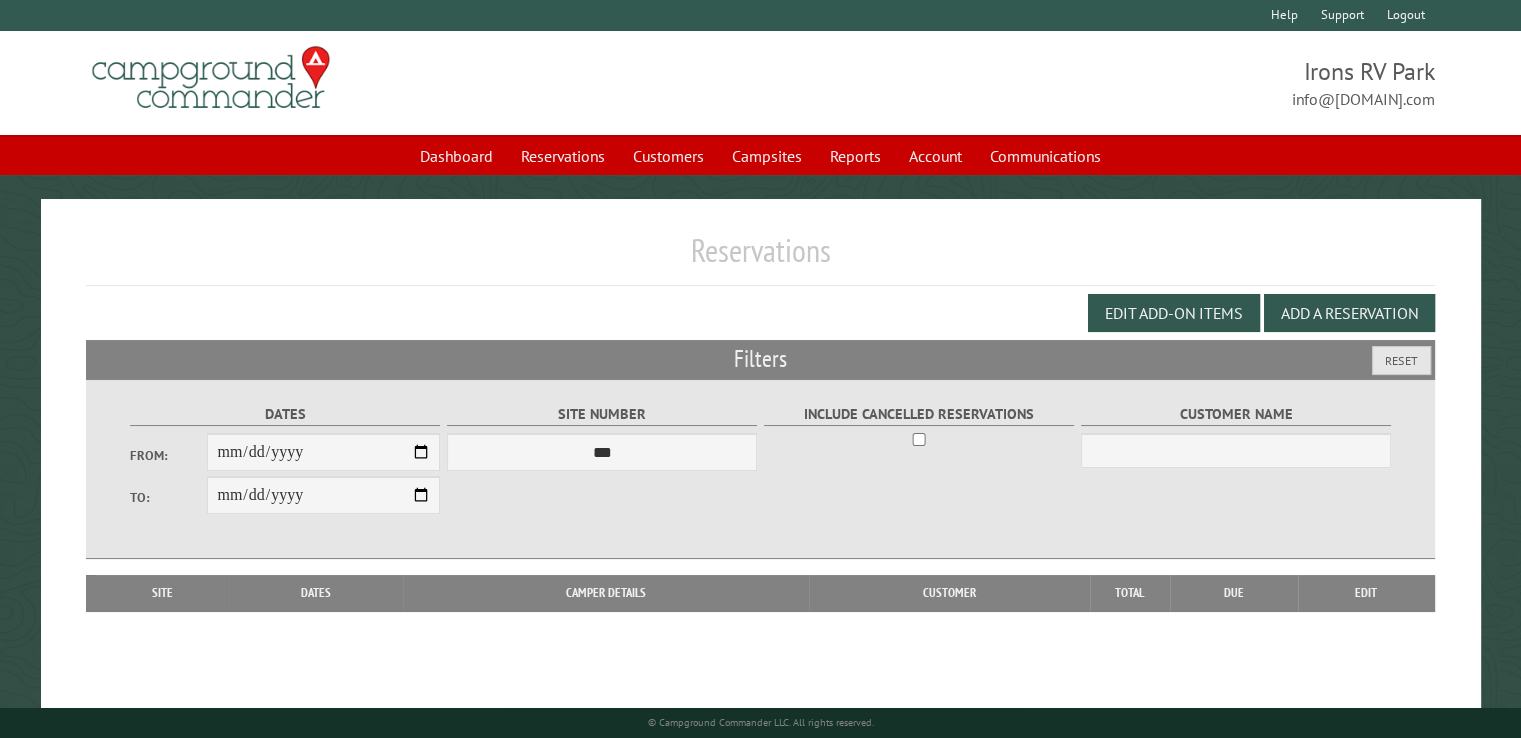 type on "**********" 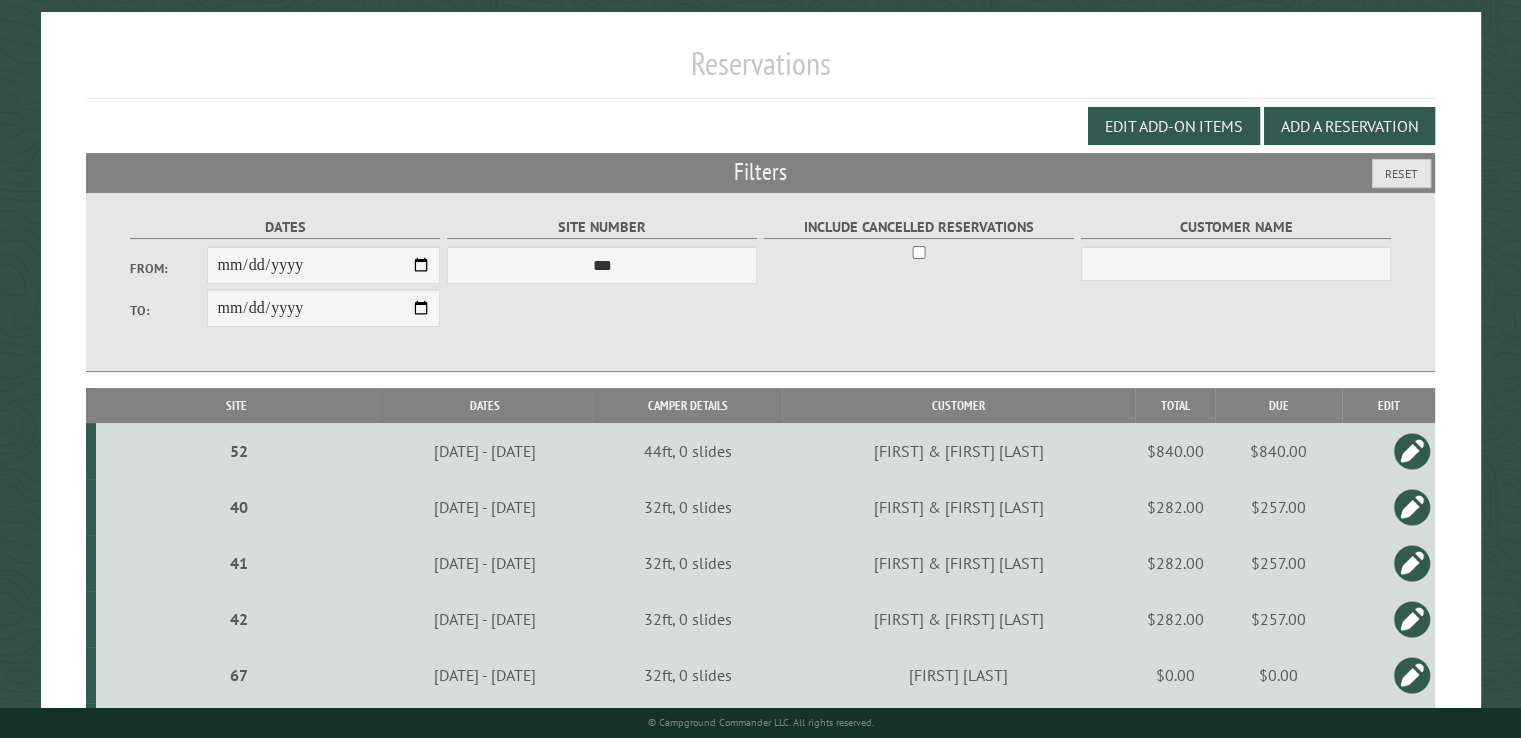 scroll, scrollTop: 200, scrollLeft: 0, axis: vertical 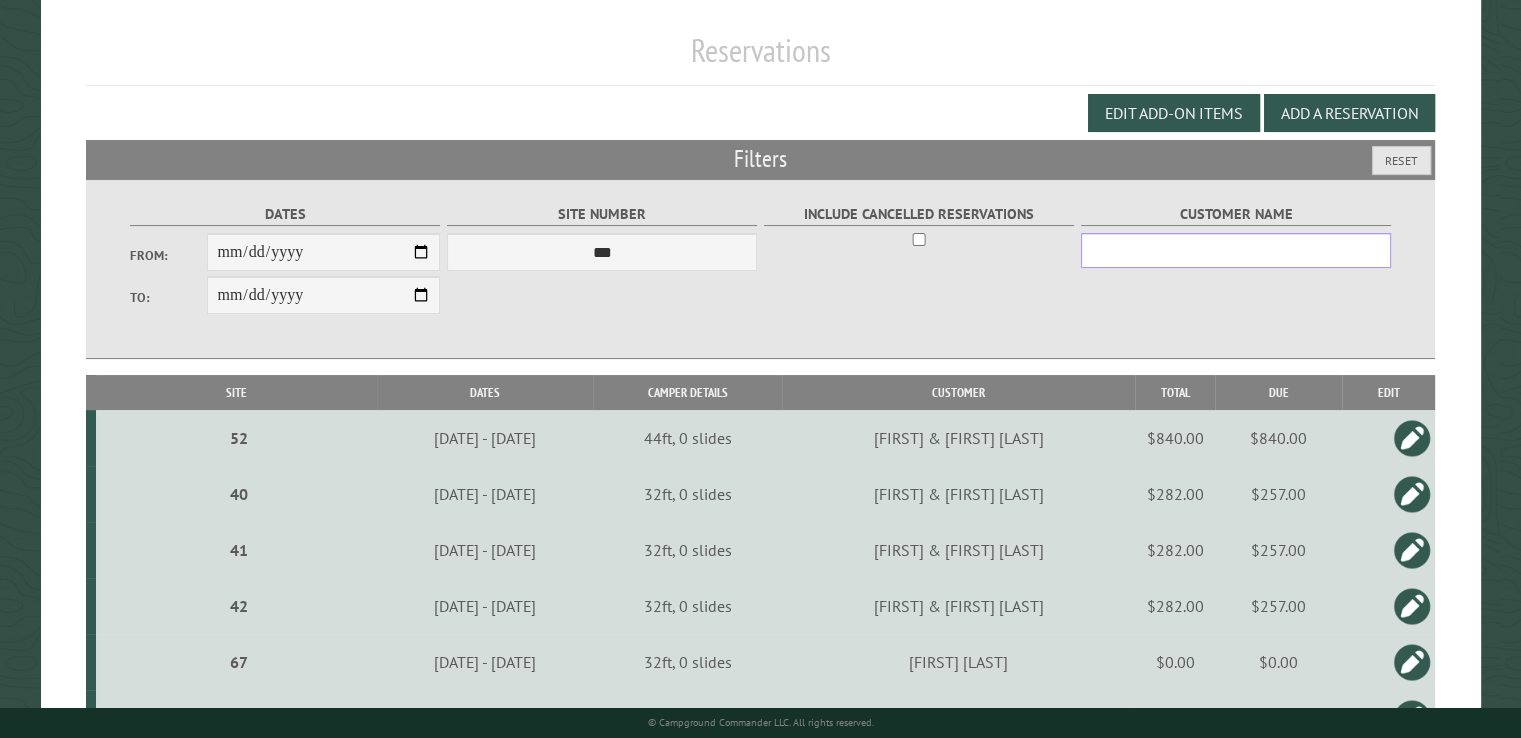 click on "Customer Name" at bounding box center [1236, 250] 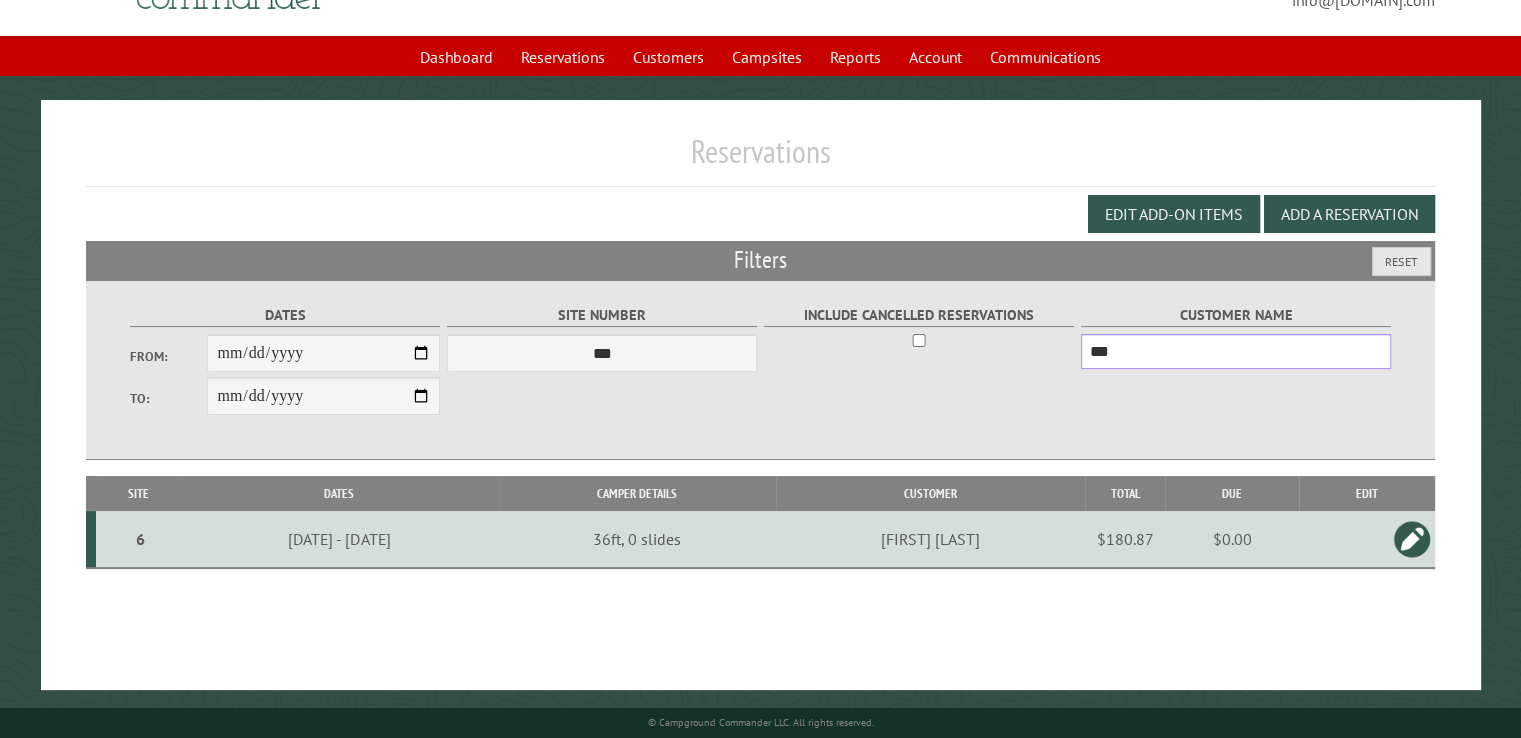 scroll, scrollTop: 99, scrollLeft: 0, axis: vertical 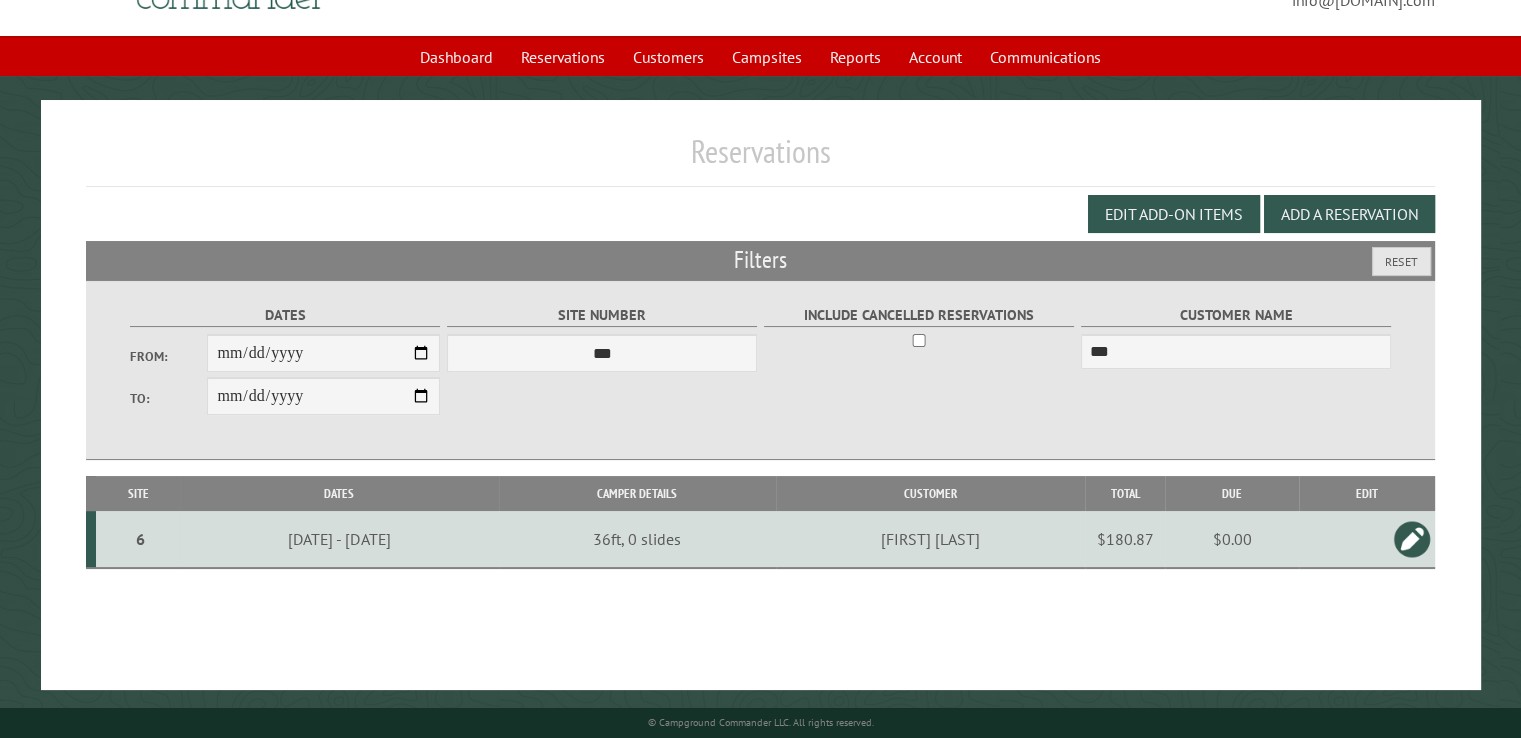 click on "$0.00" at bounding box center [1231, 539] 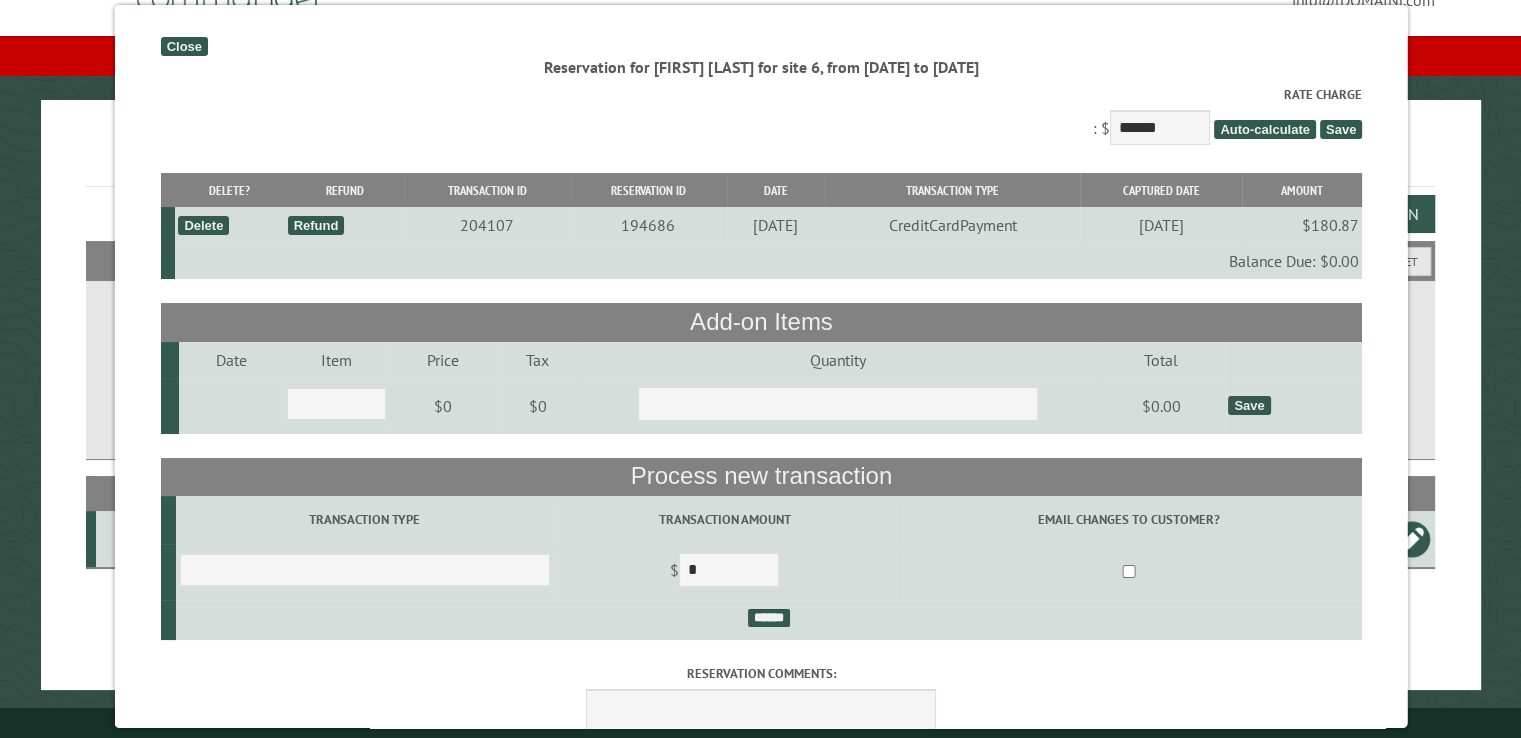click on "Close" at bounding box center [183, 46] 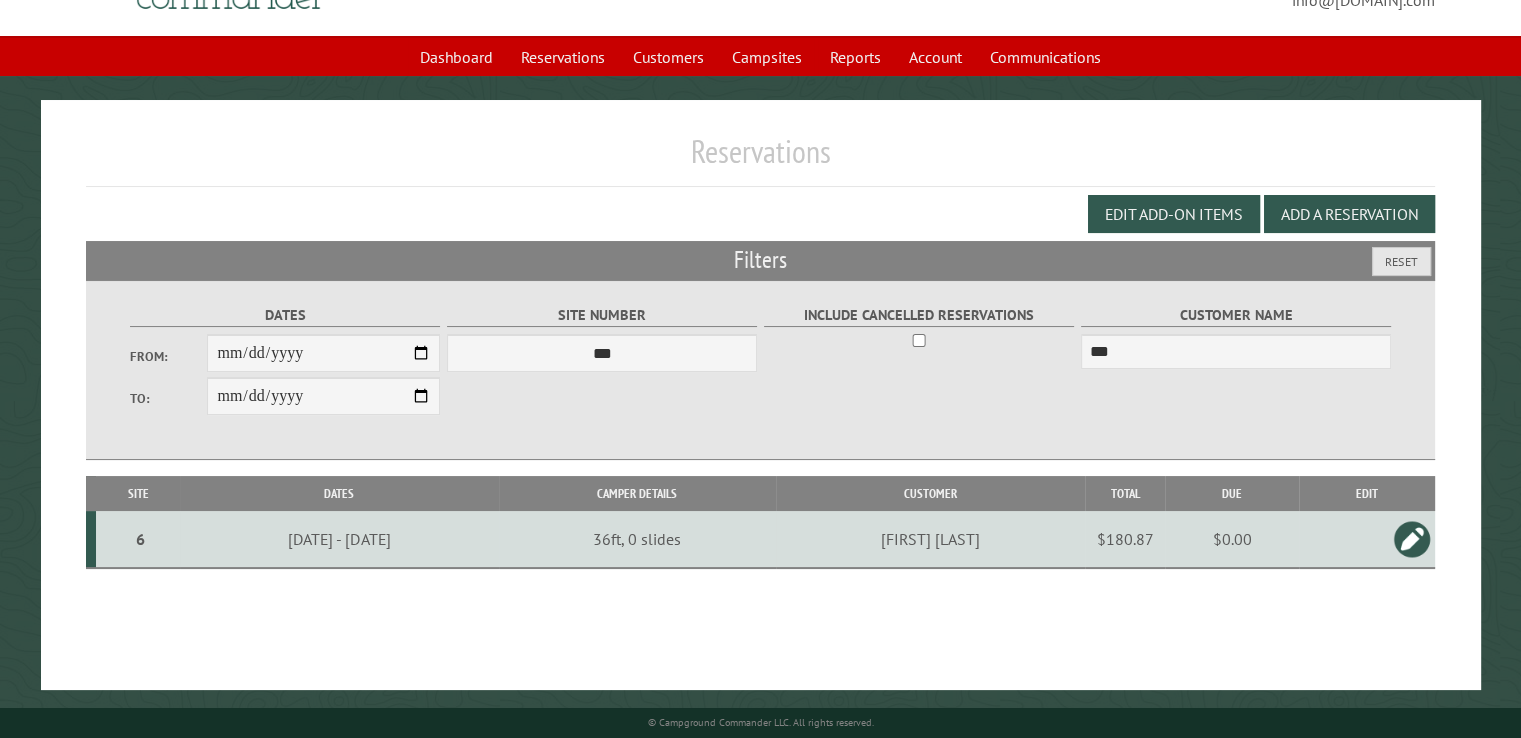 click at bounding box center (1412, 539) 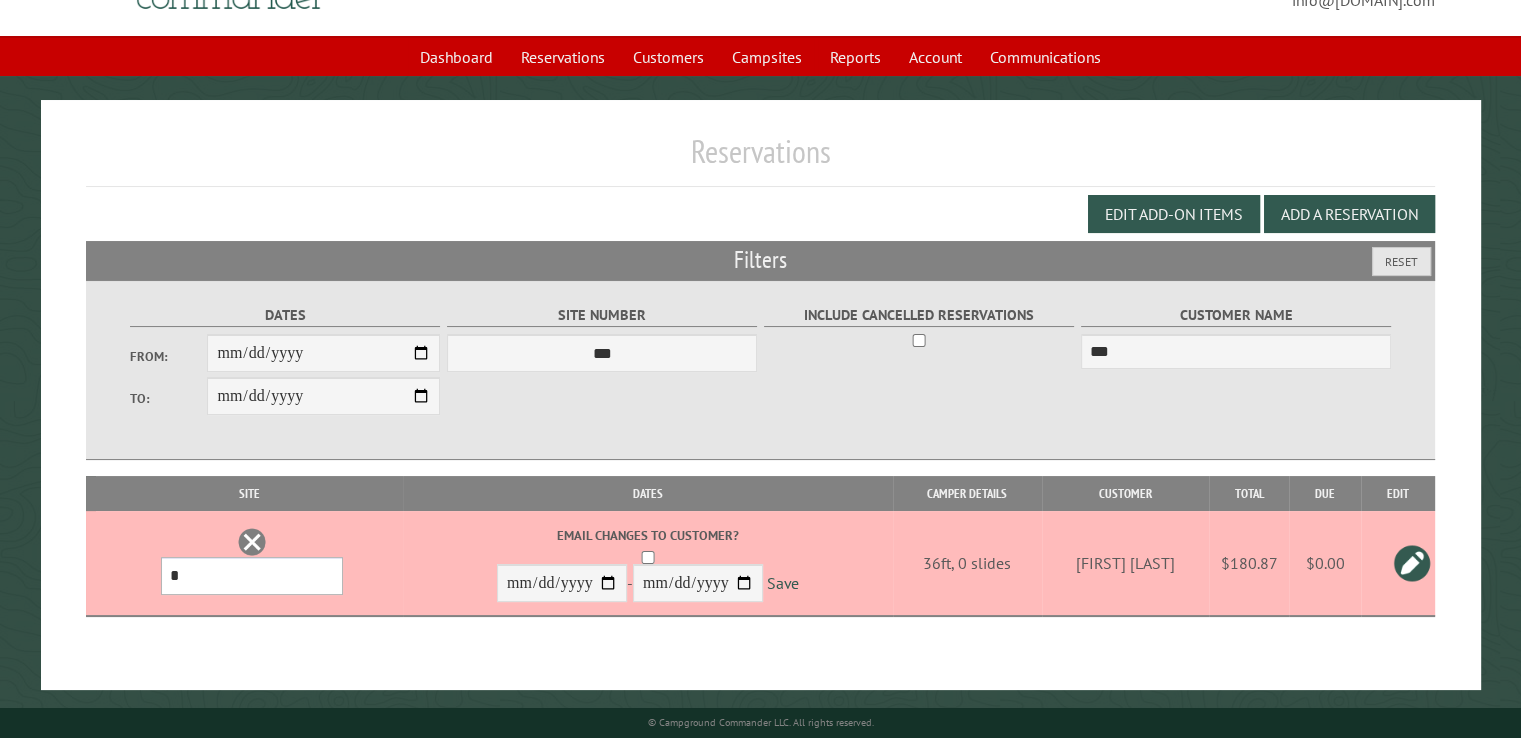 click on "**********" at bounding box center [252, 576] 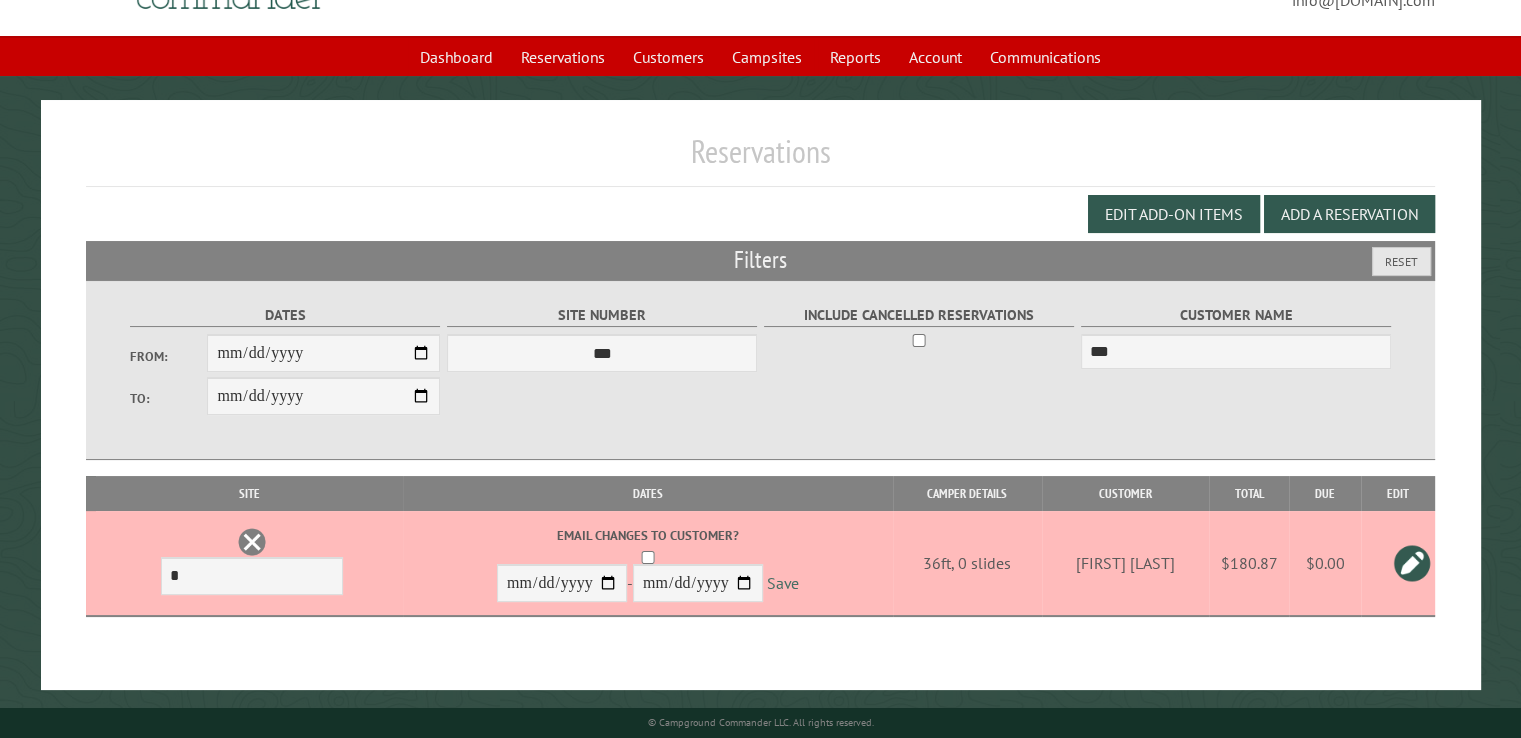 click on "Save" at bounding box center [783, 584] 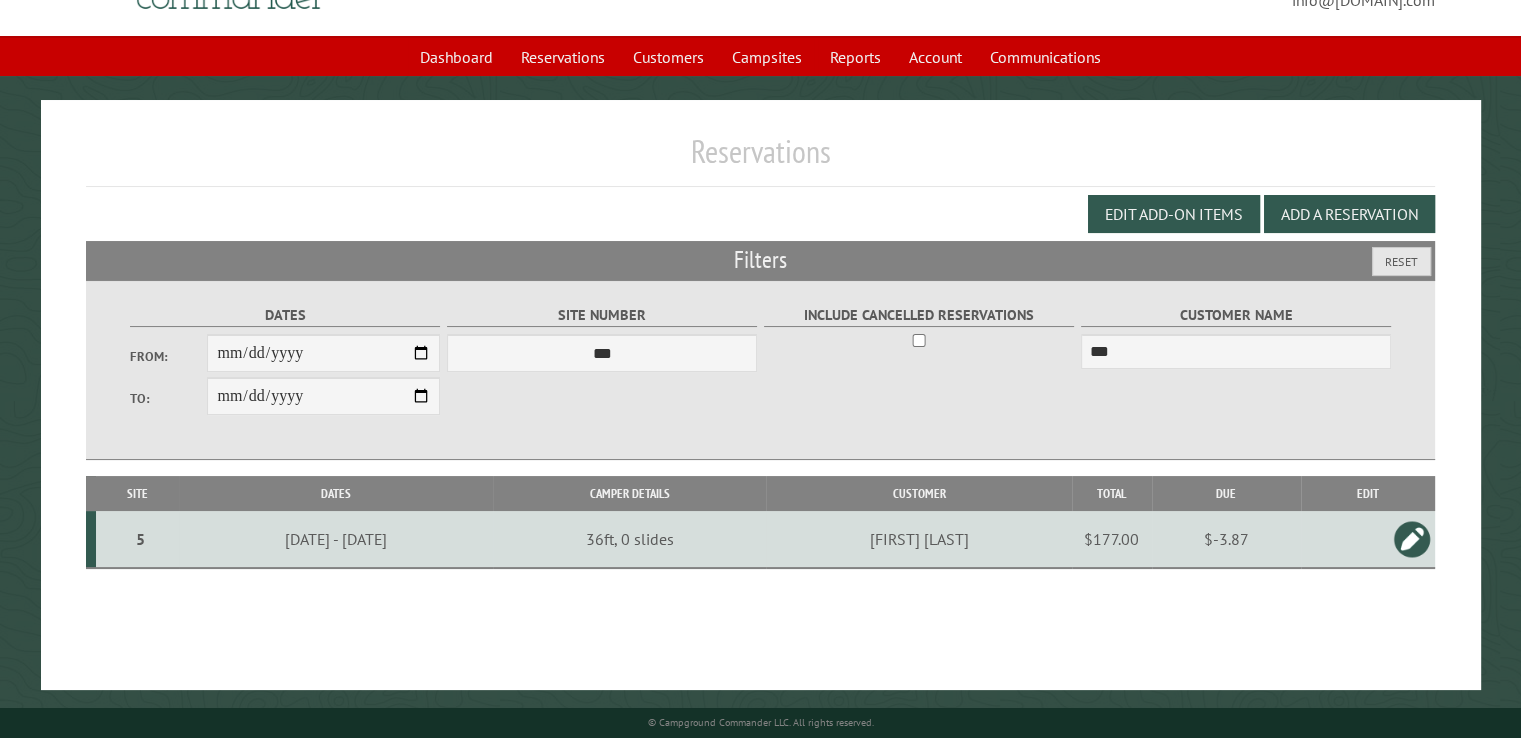 click on "$-3.87" at bounding box center (1226, 539) 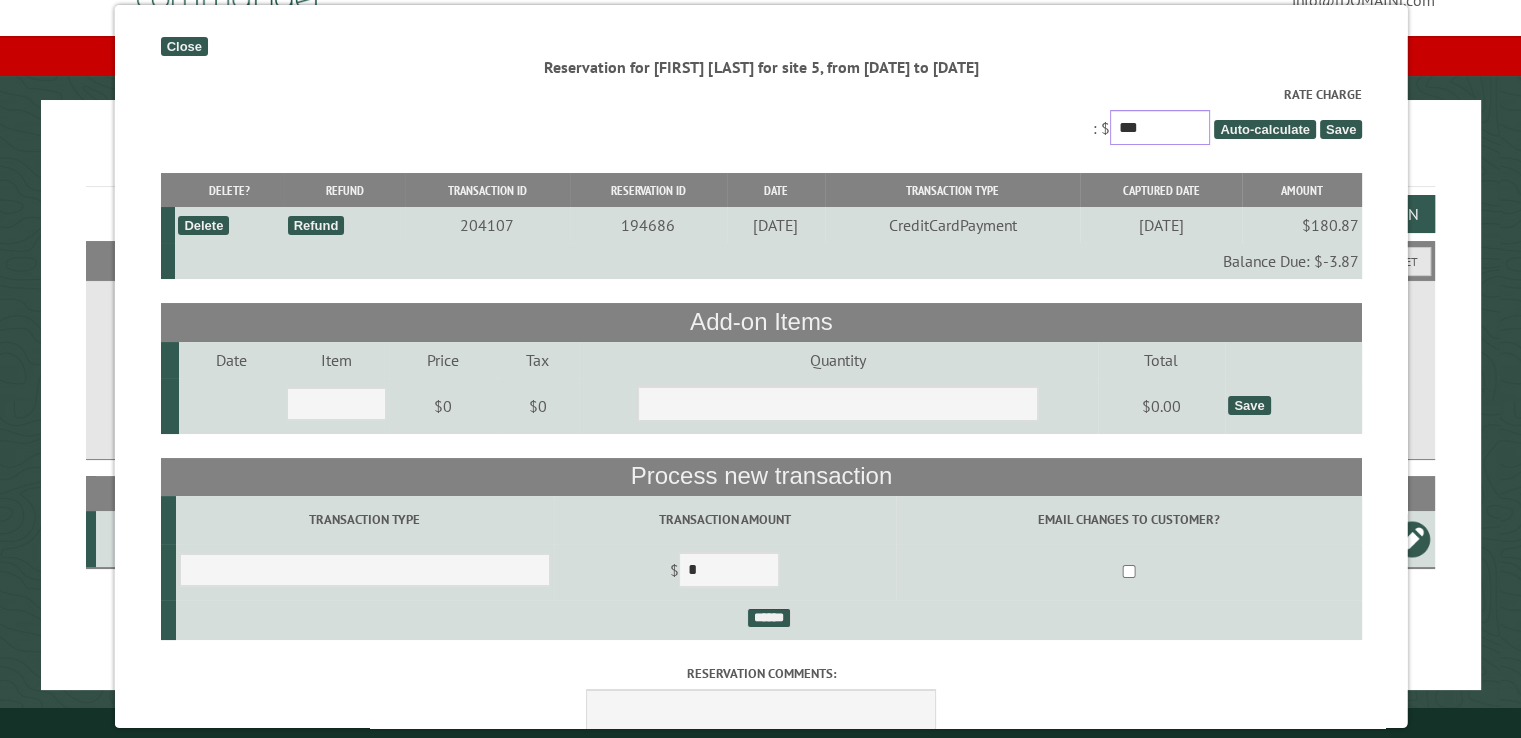 drag, startPoint x: 1156, startPoint y: 127, endPoint x: 1092, endPoint y: 118, distance: 64.629715 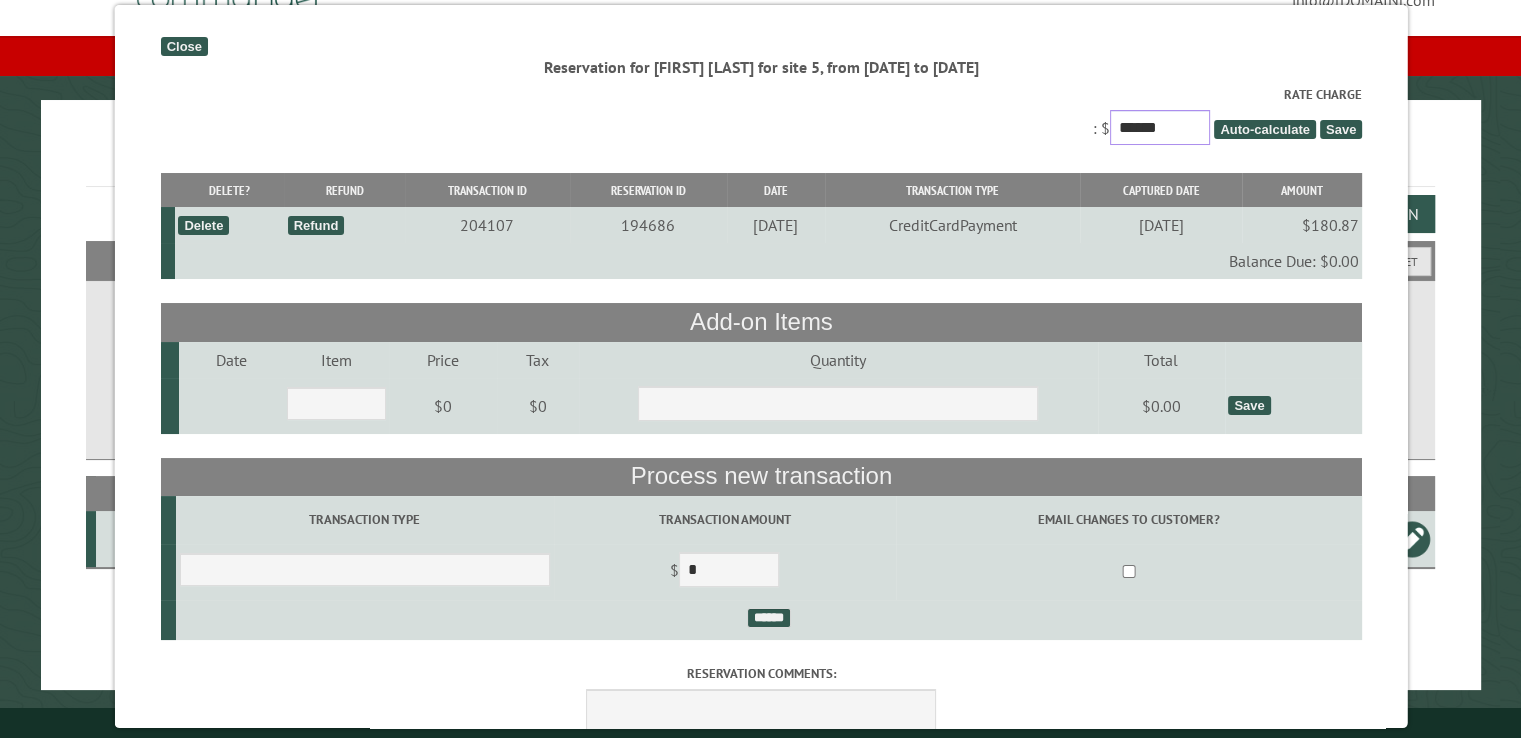 type on "******" 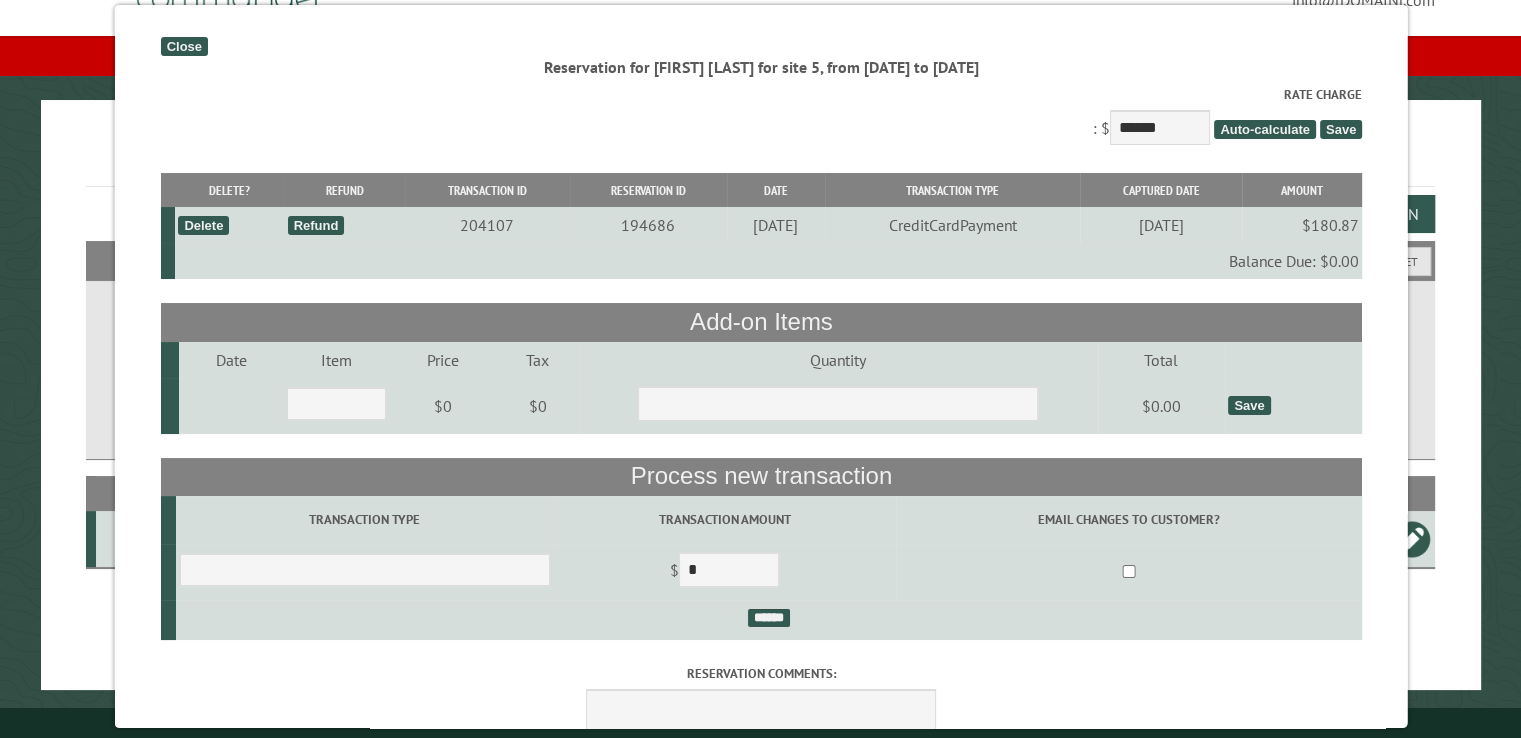 click on "Save" at bounding box center (1340, 129) 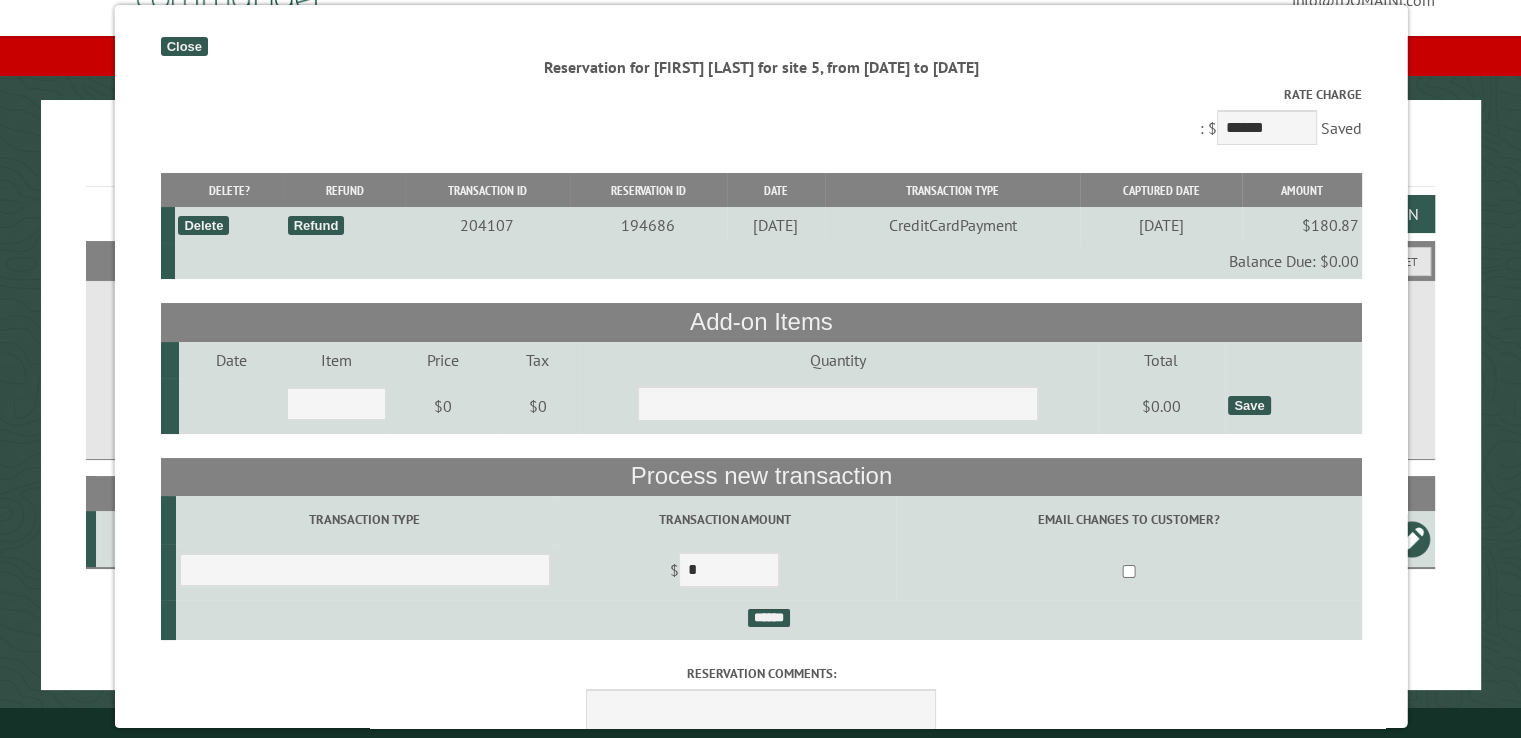 click on "Close" at bounding box center [183, 46] 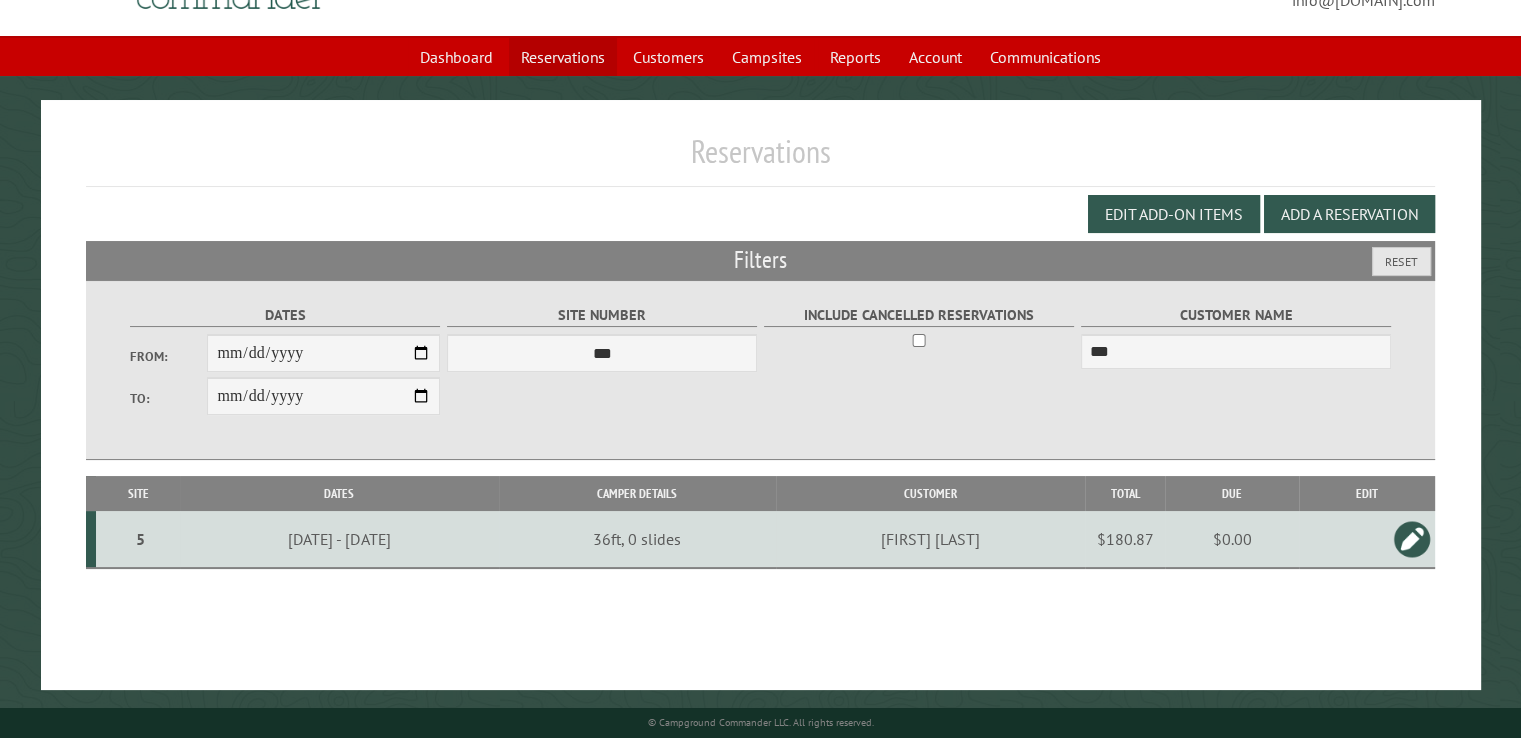 click on "Reservations" at bounding box center [563, 57] 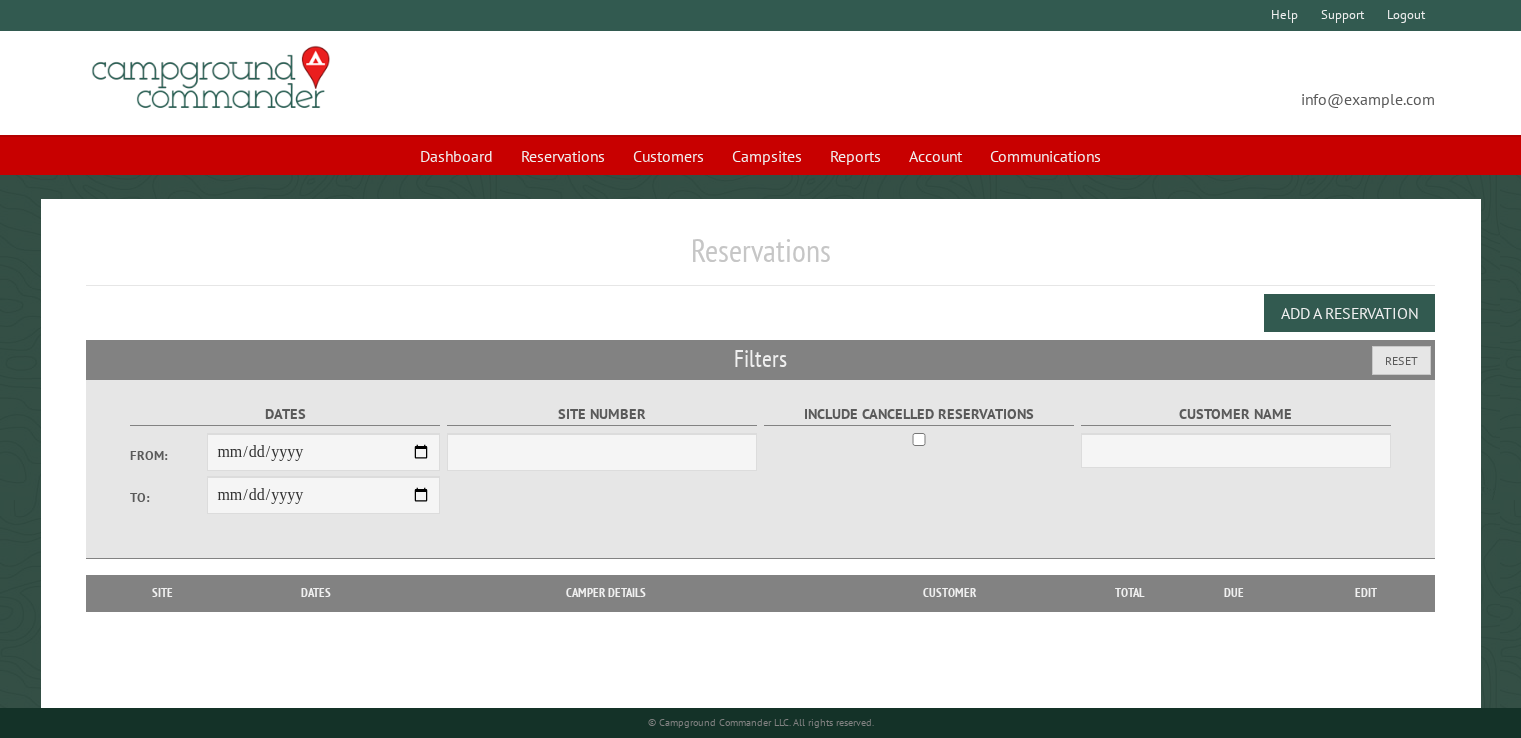scroll, scrollTop: 0, scrollLeft: 0, axis: both 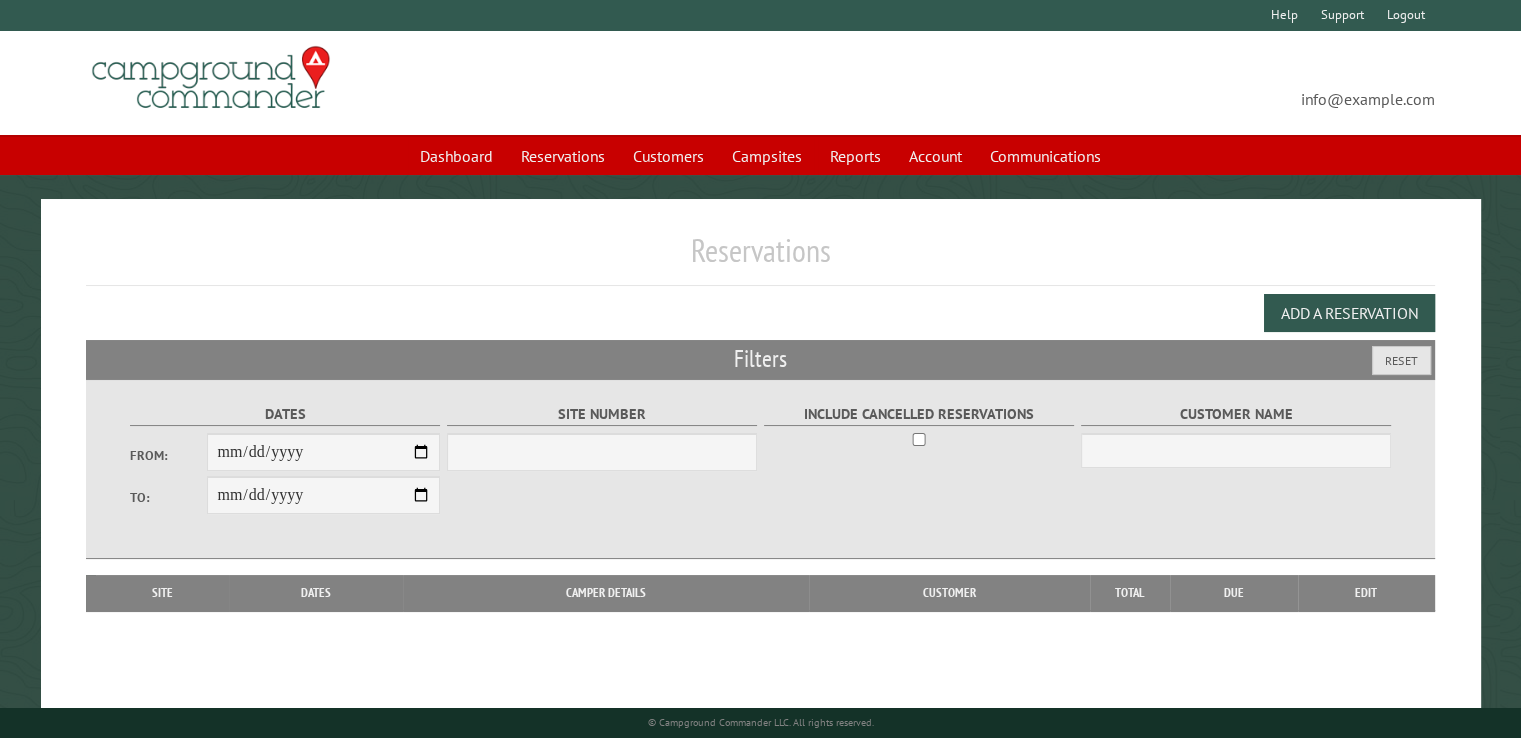 select on "***" 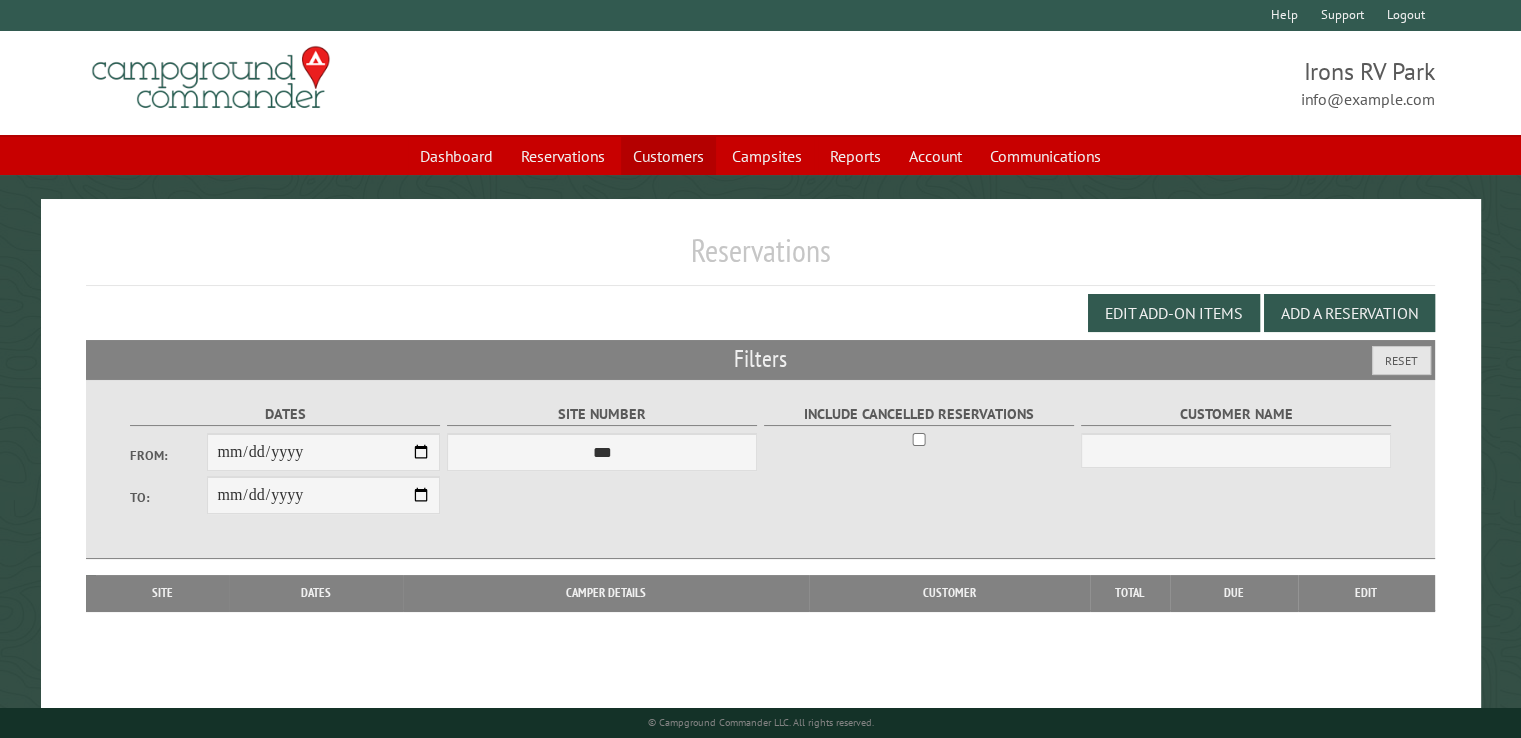 click on "Customers" at bounding box center (668, 156) 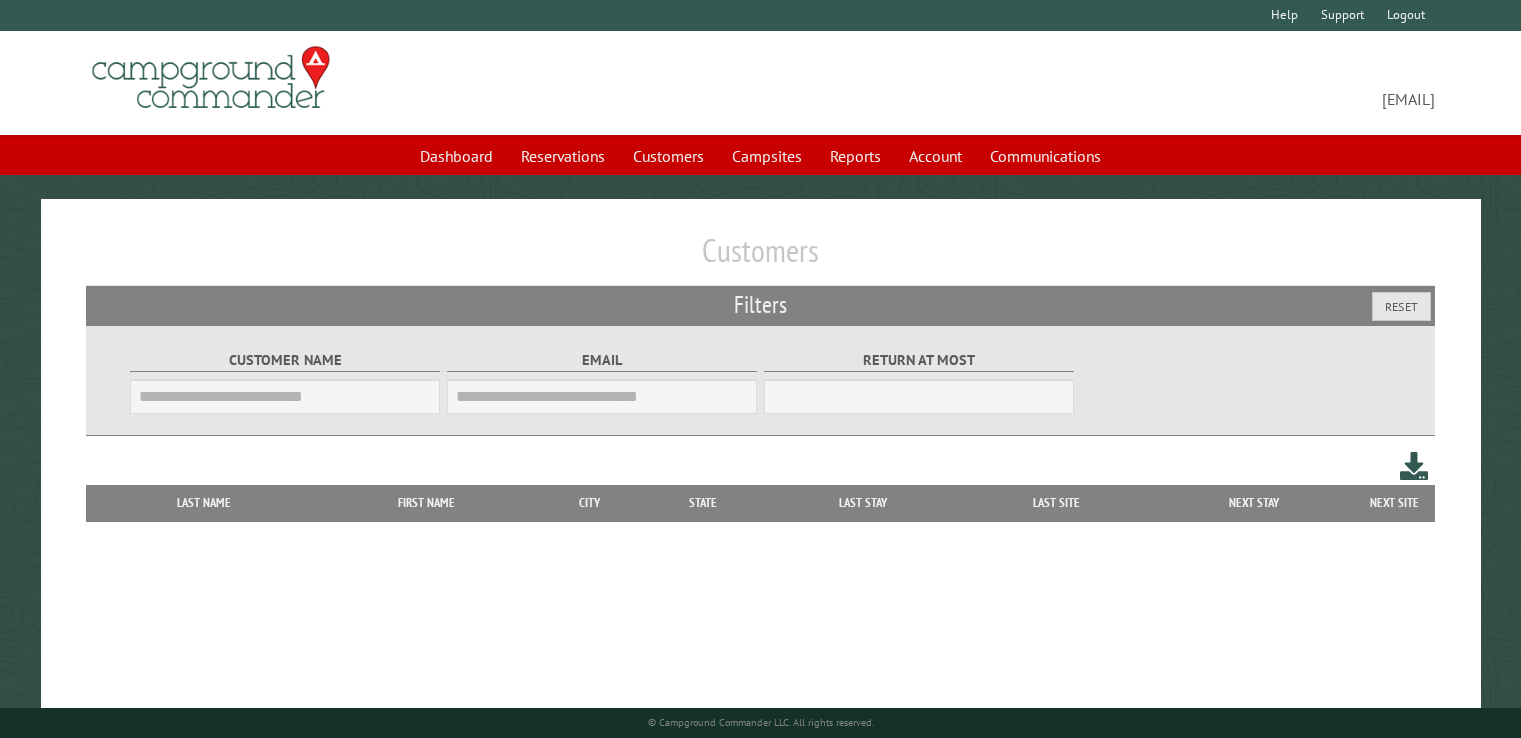 scroll, scrollTop: 0, scrollLeft: 0, axis: both 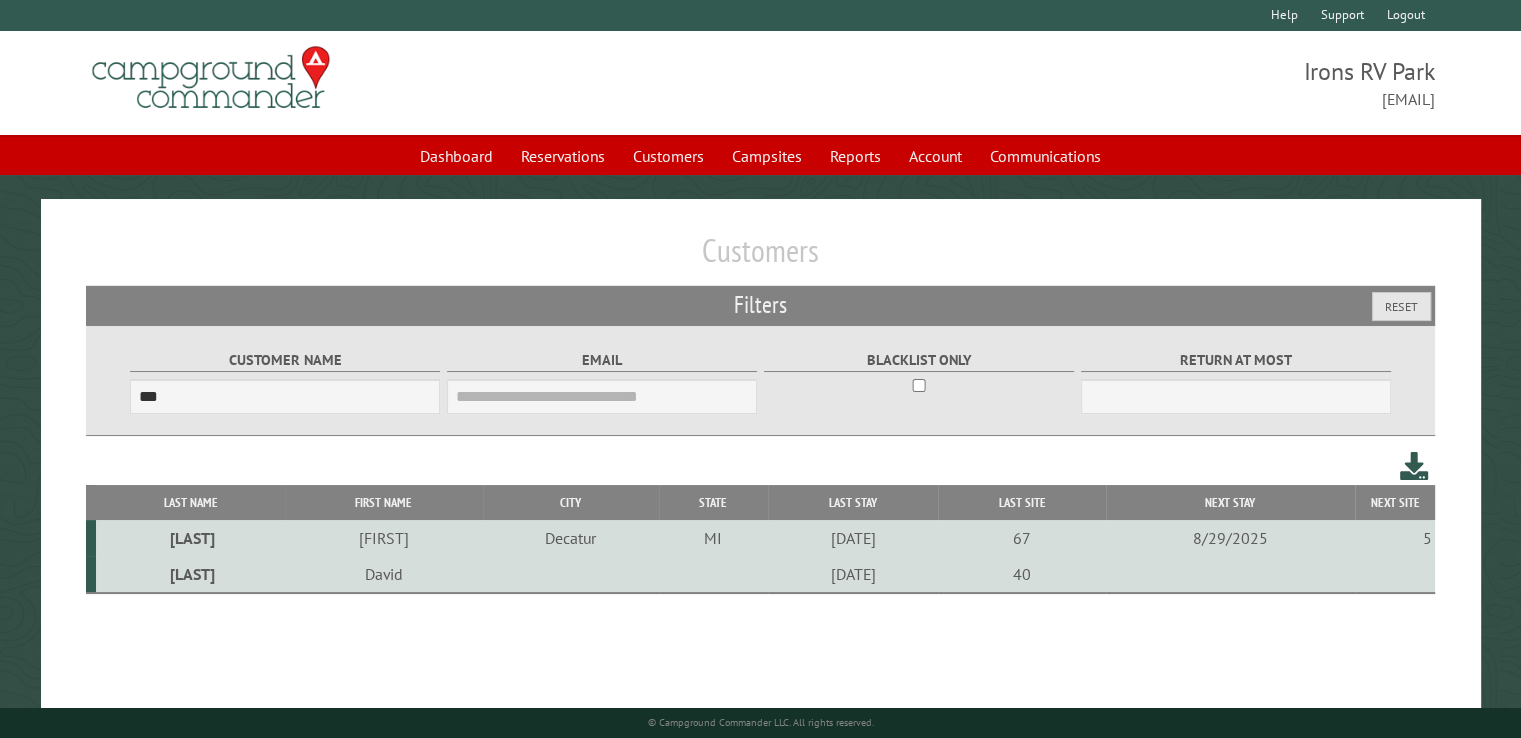 type on "***" 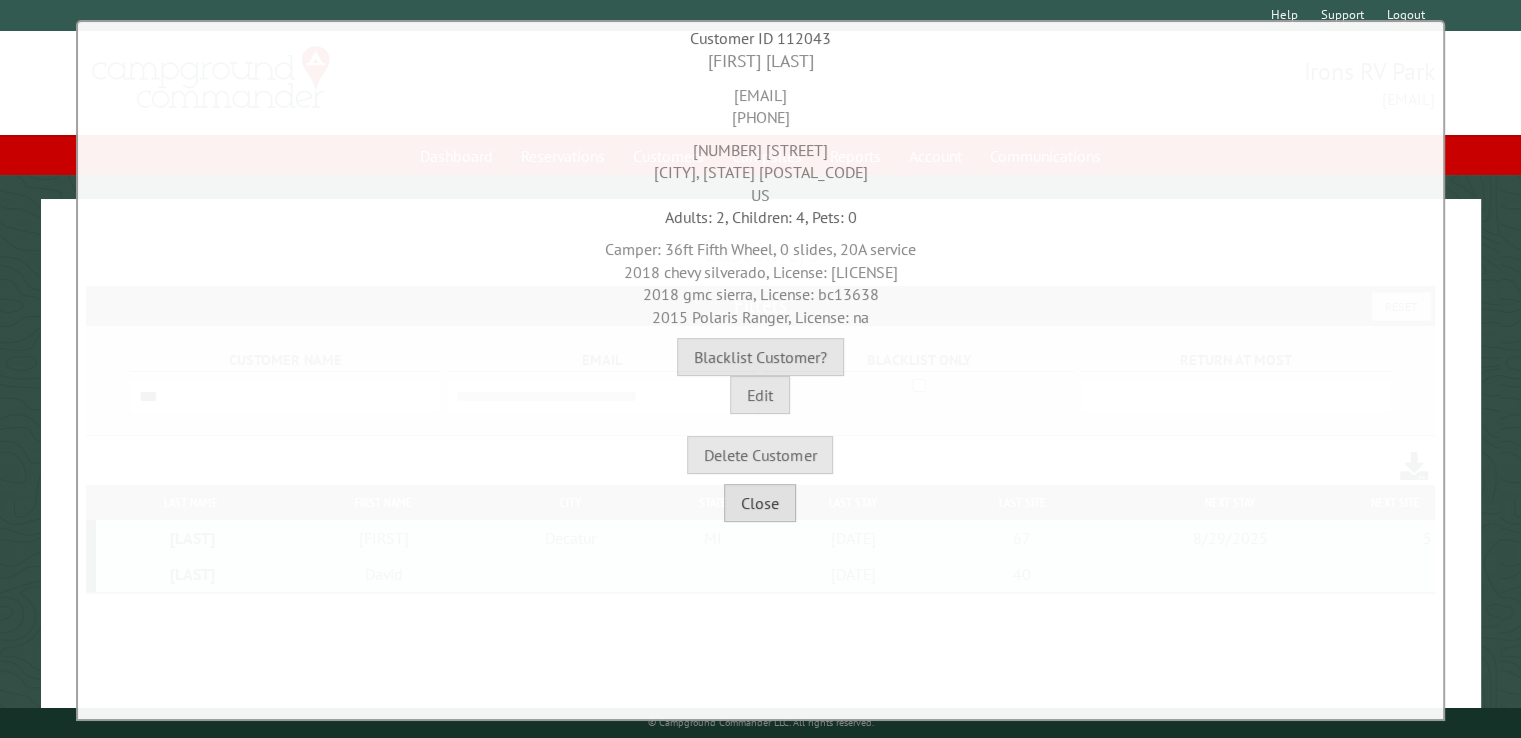 click on "Close" at bounding box center [760, 503] 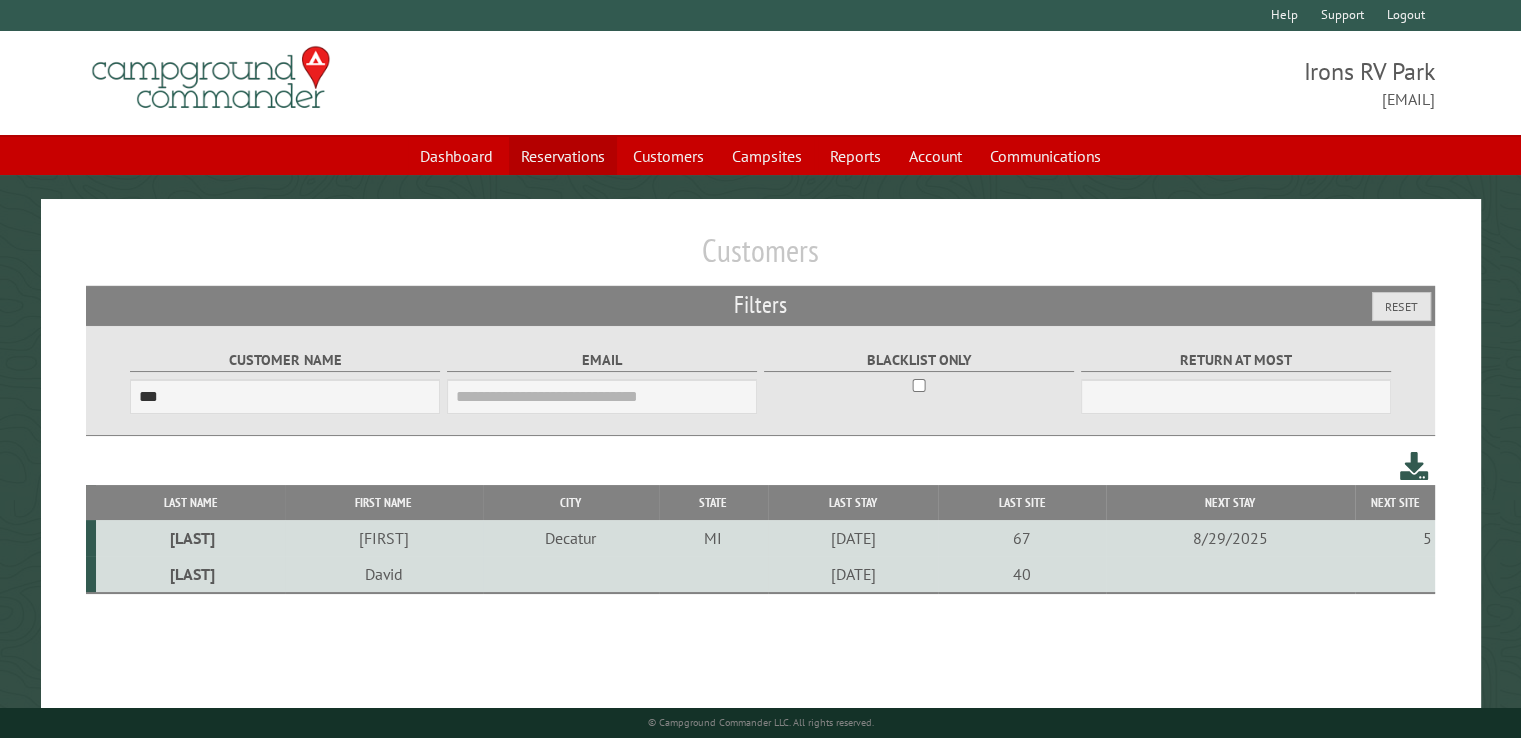 click on "Reservations" at bounding box center (563, 156) 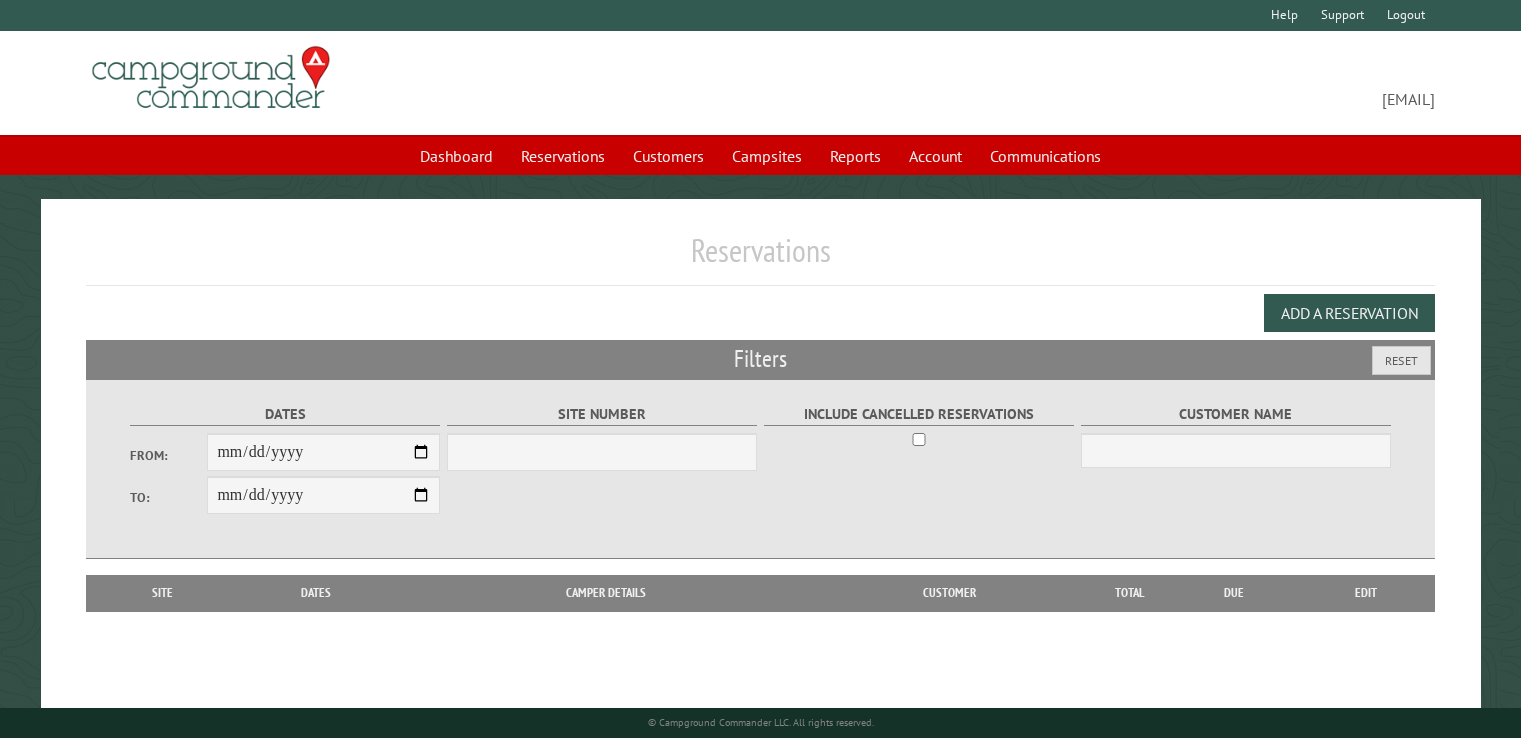 scroll, scrollTop: 0, scrollLeft: 0, axis: both 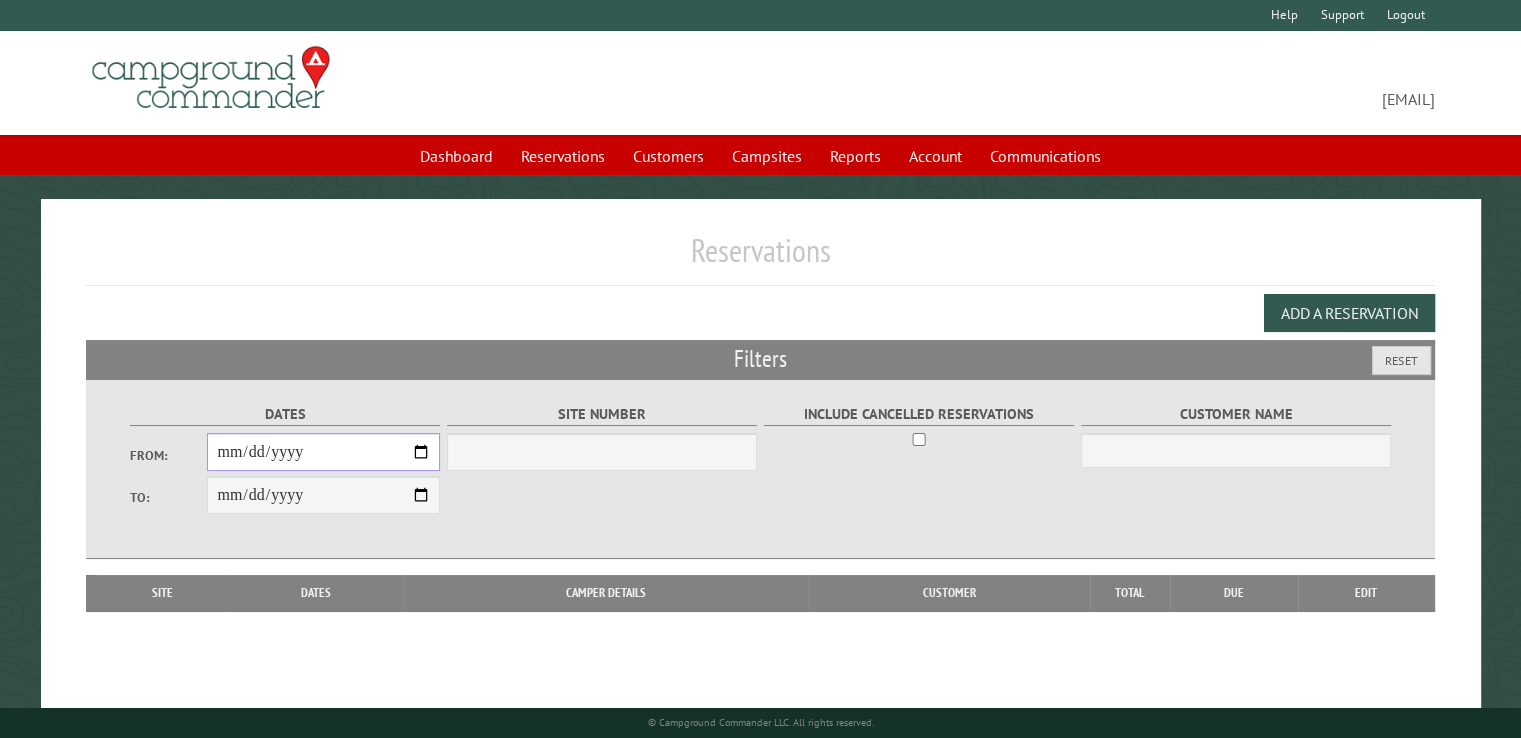 click on "From:" at bounding box center [323, 452] 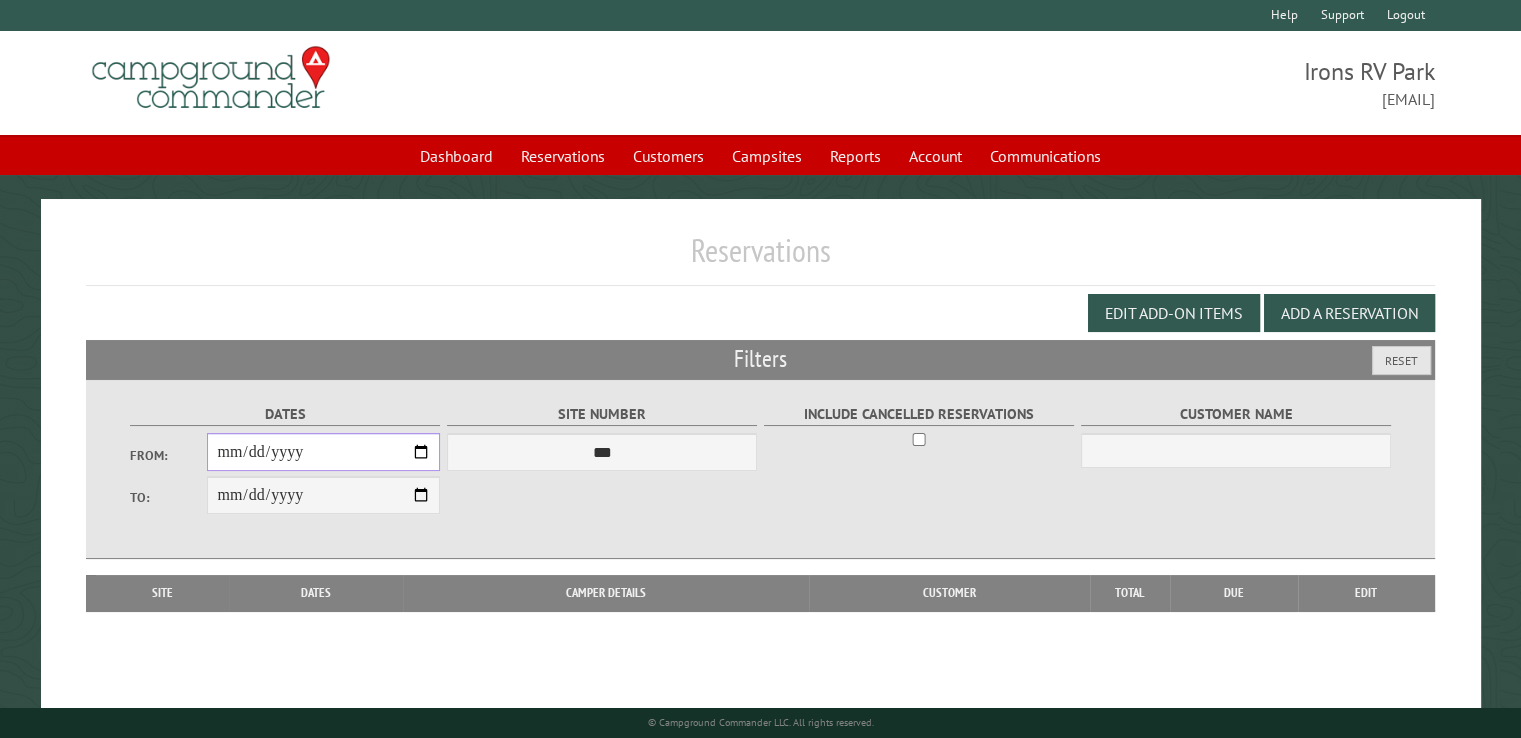 type on "**********" 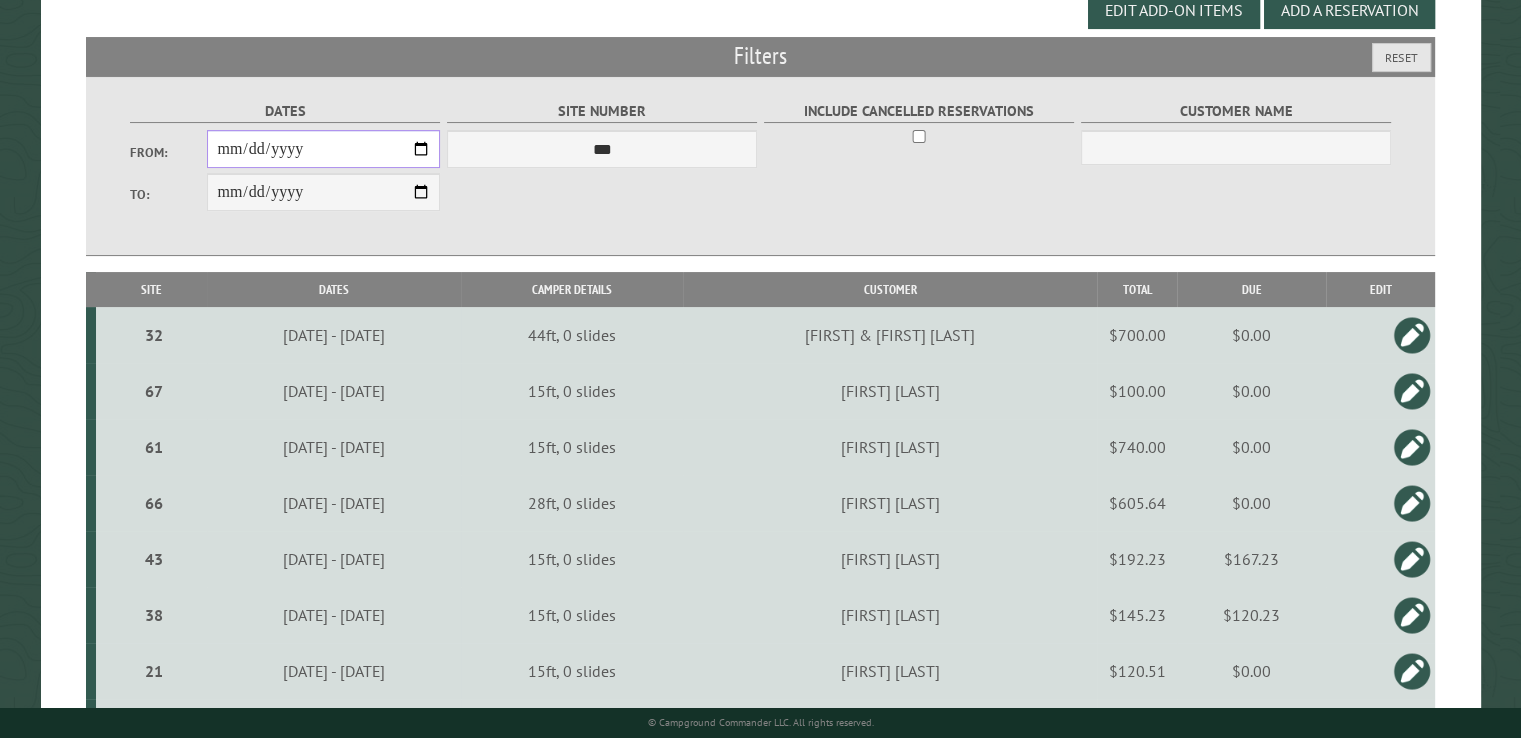 scroll, scrollTop: 300, scrollLeft: 0, axis: vertical 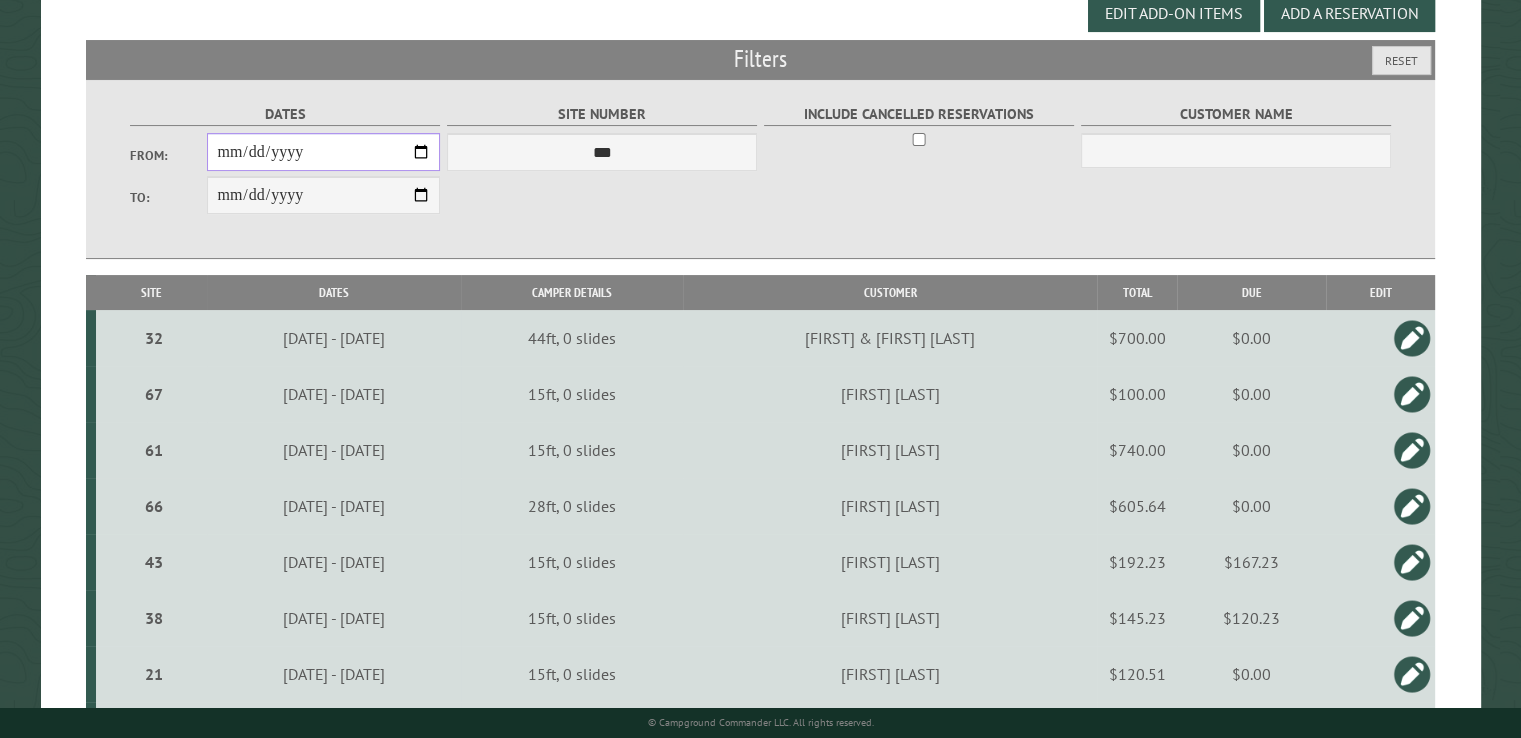 click on "**********" at bounding box center [323, 152] 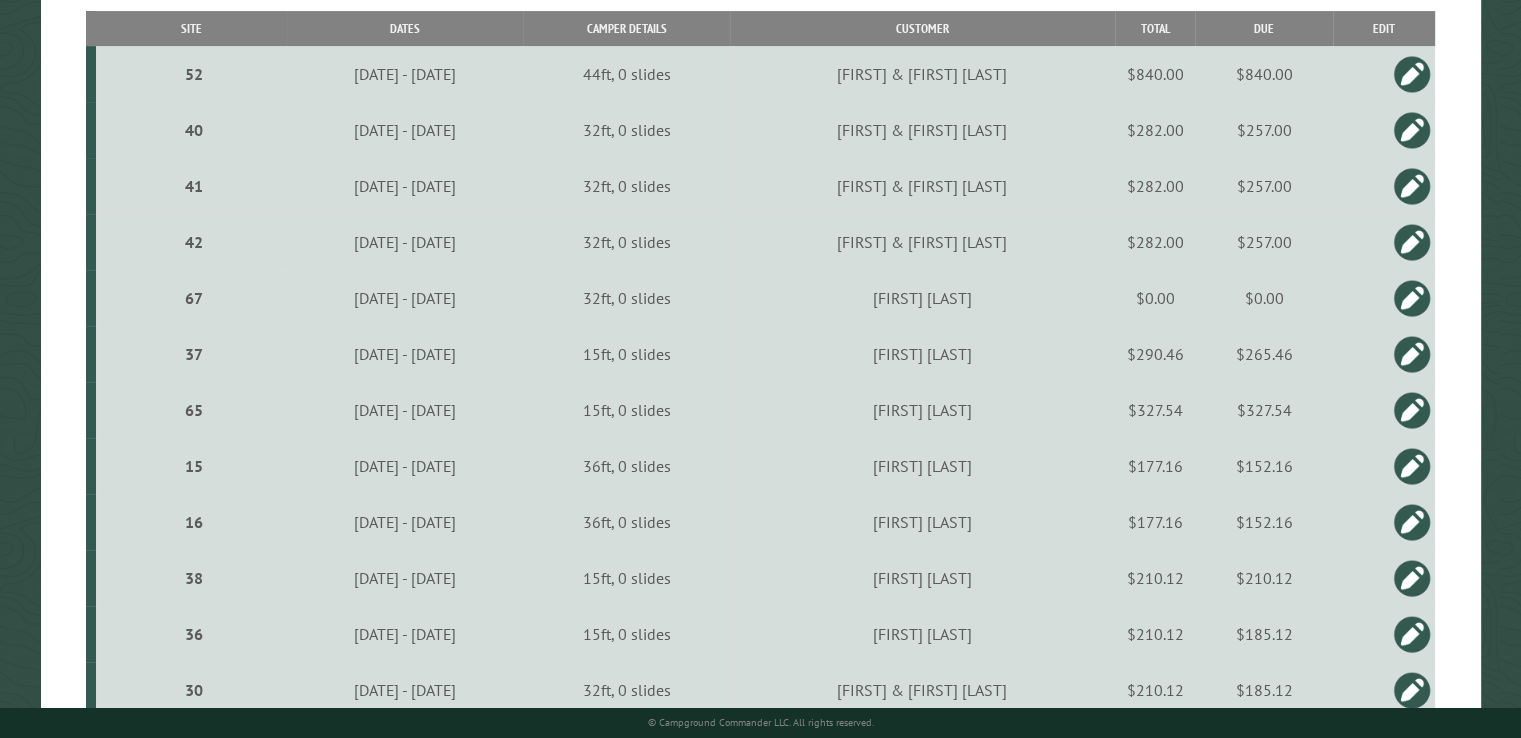 scroll, scrollTop: 552, scrollLeft: 0, axis: vertical 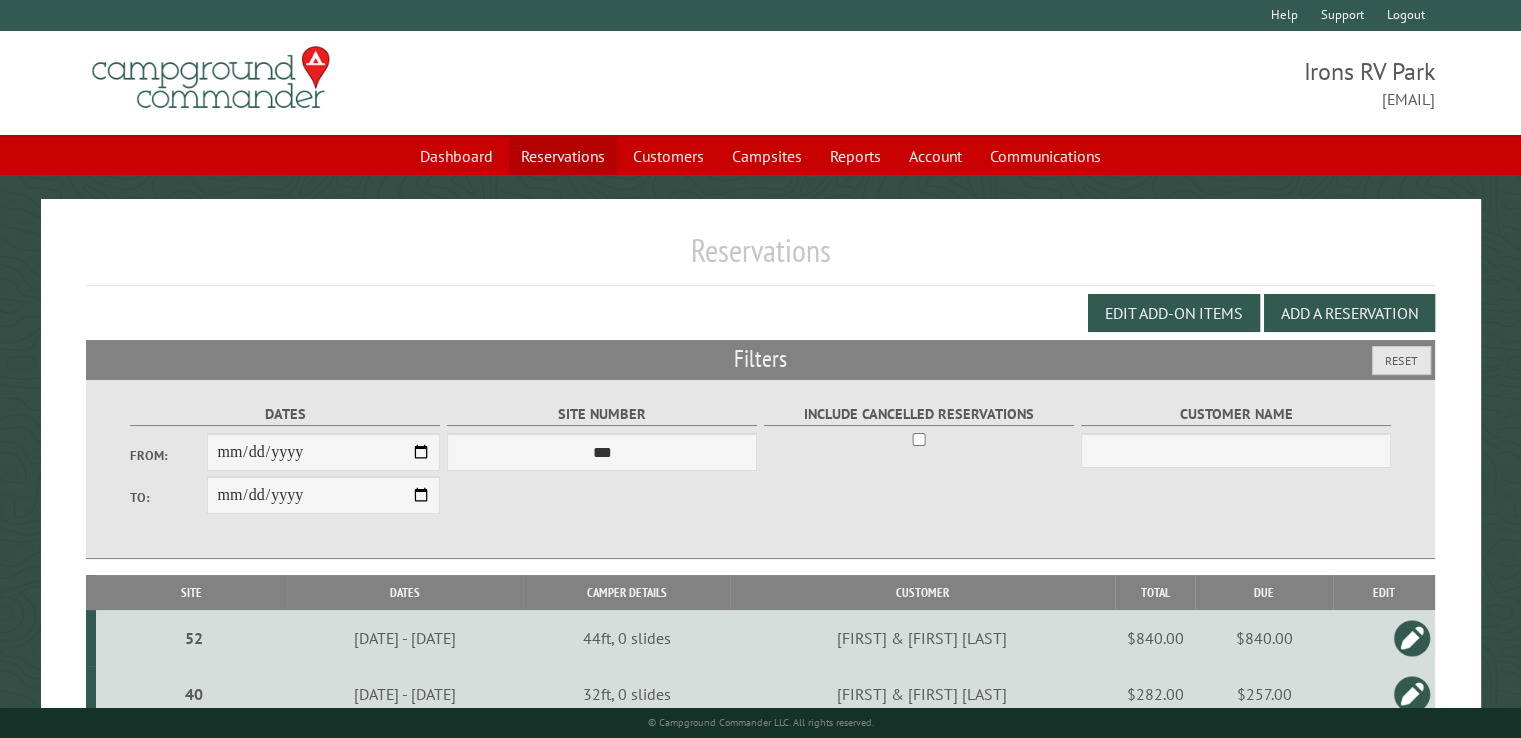 click on "Reservations" at bounding box center [563, 156] 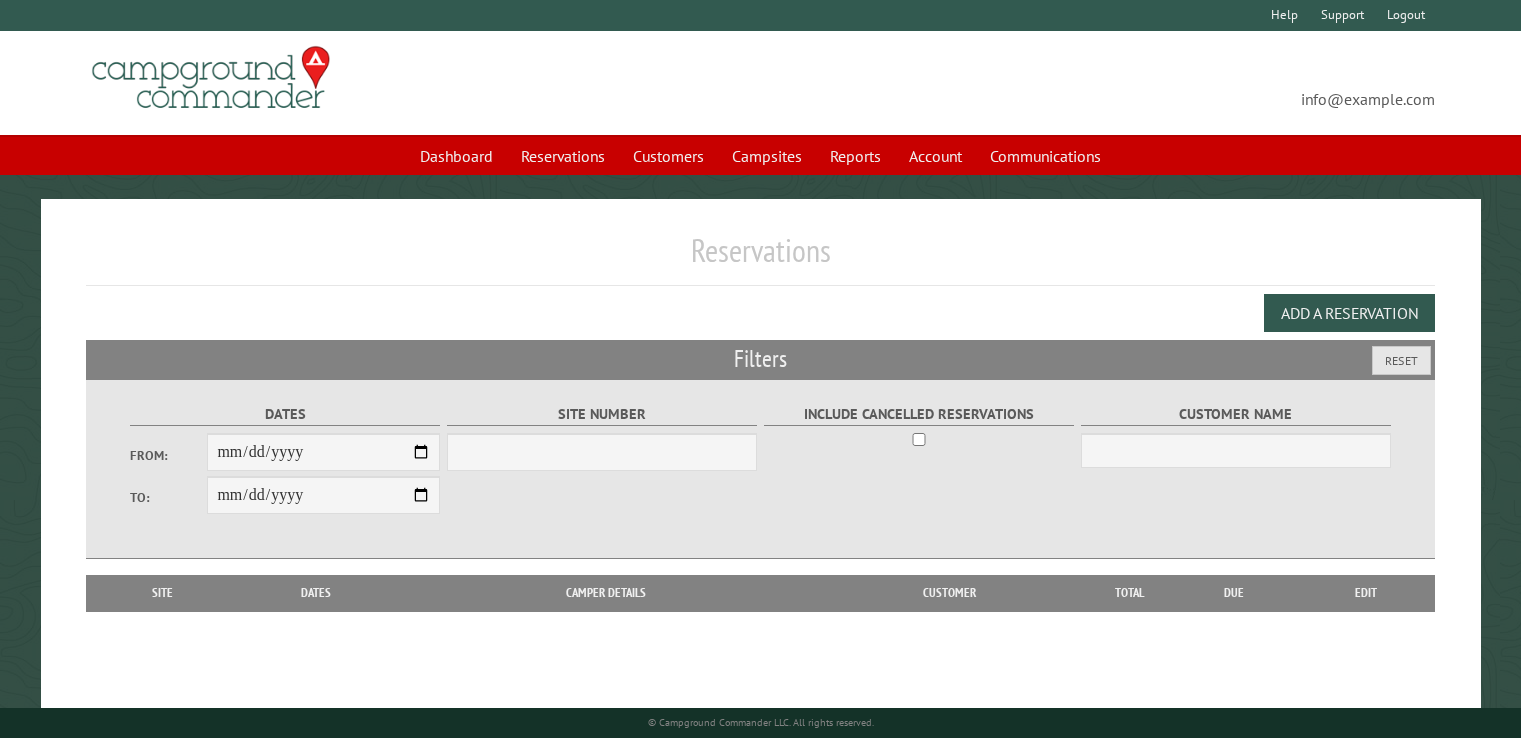 scroll, scrollTop: 0, scrollLeft: 0, axis: both 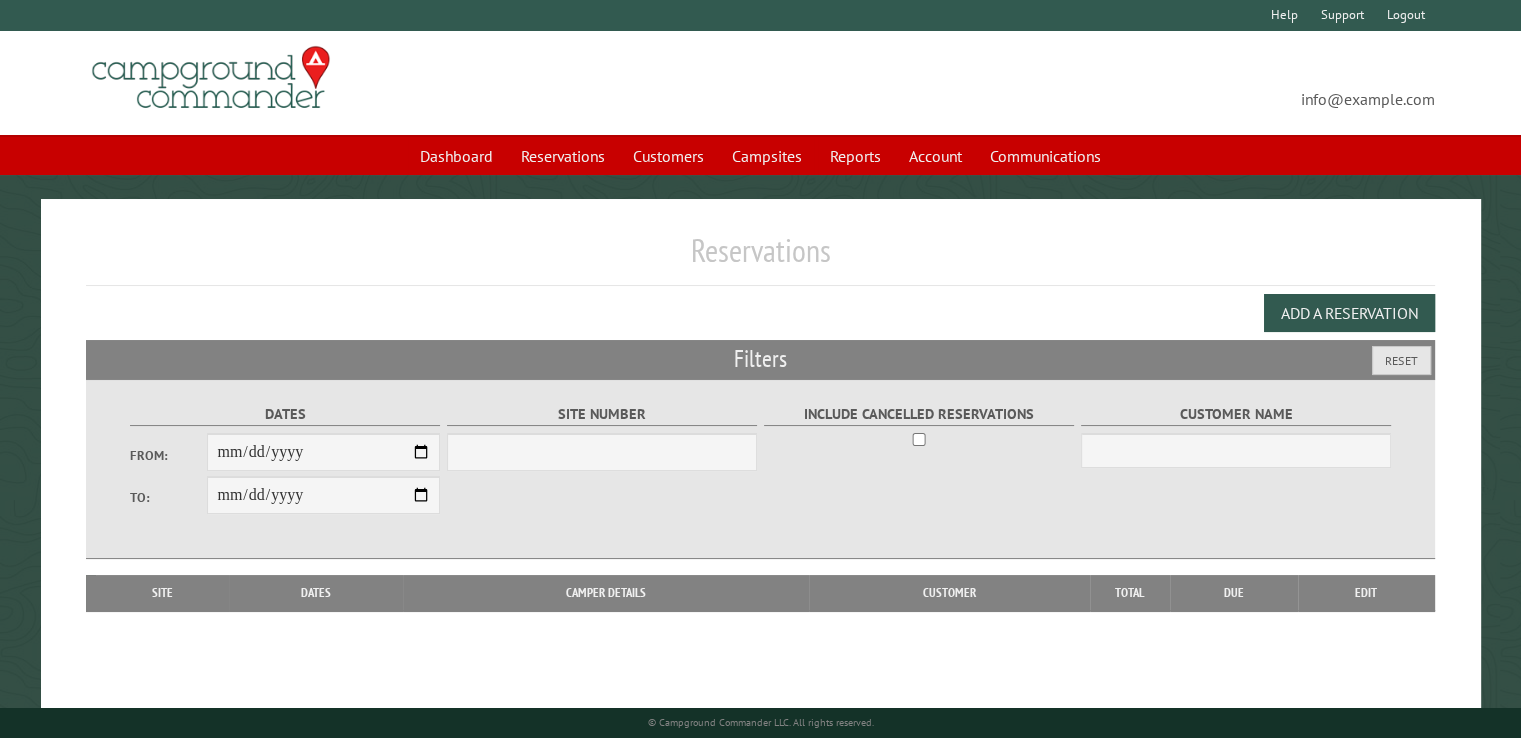 select on "***" 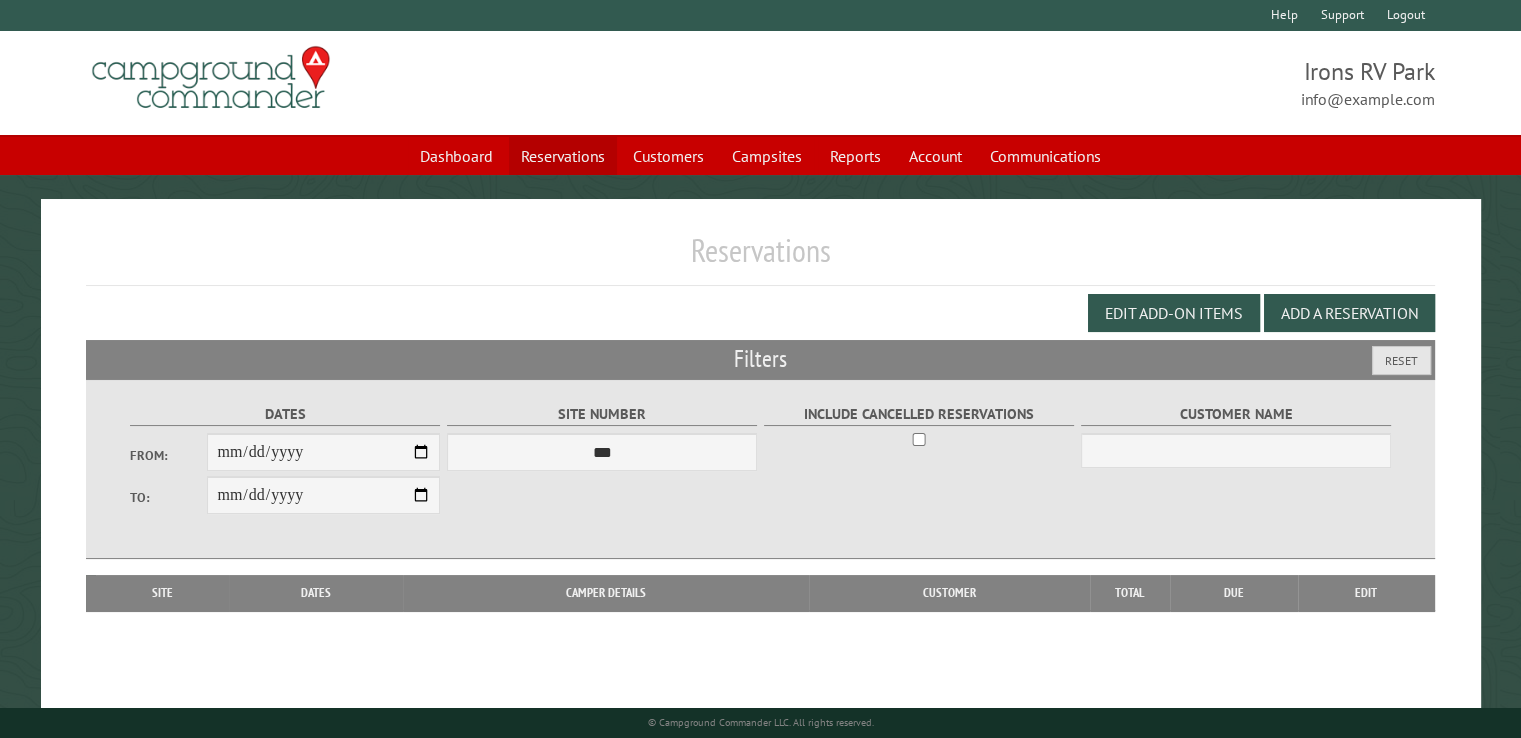 click on "Reservations" at bounding box center [563, 156] 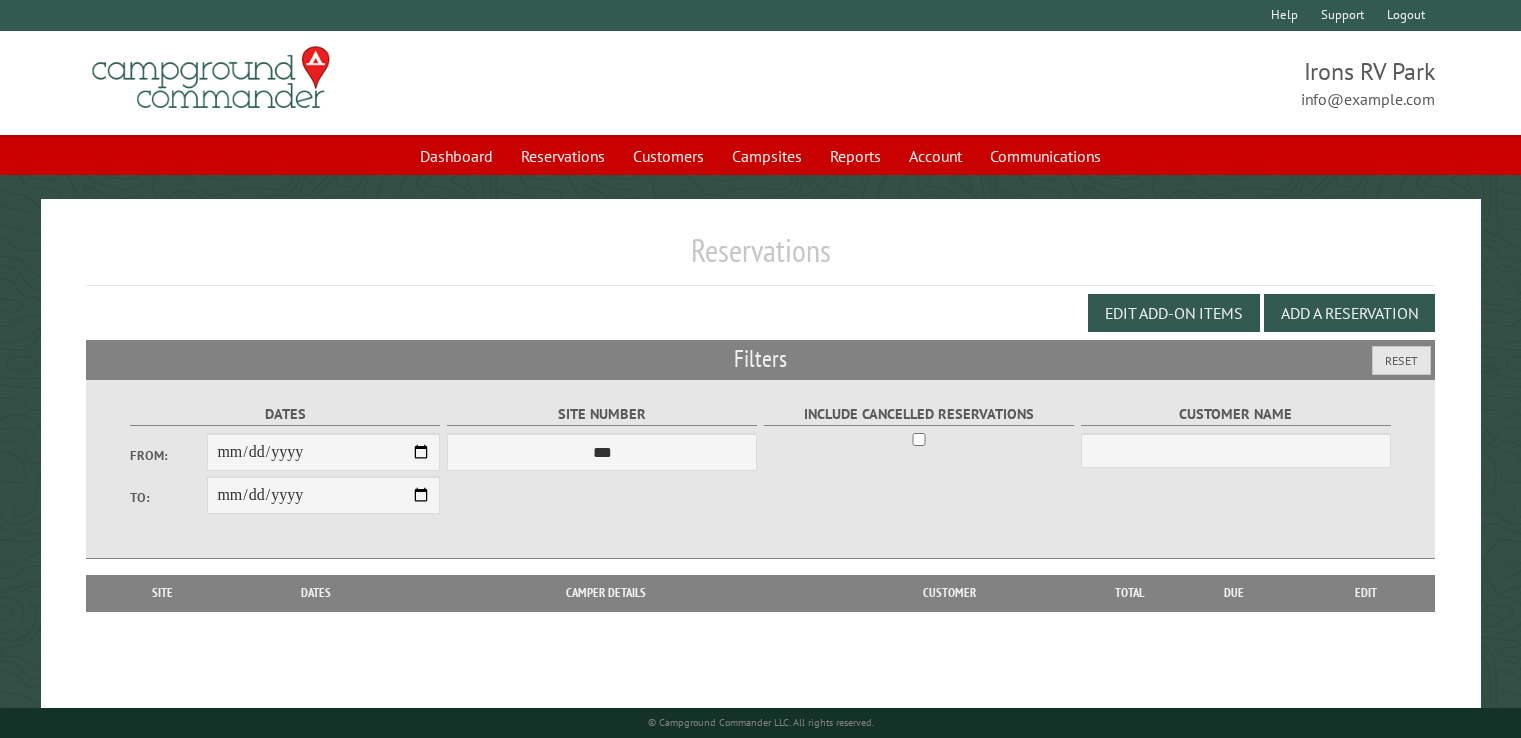 scroll, scrollTop: 0, scrollLeft: 0, axis: both 